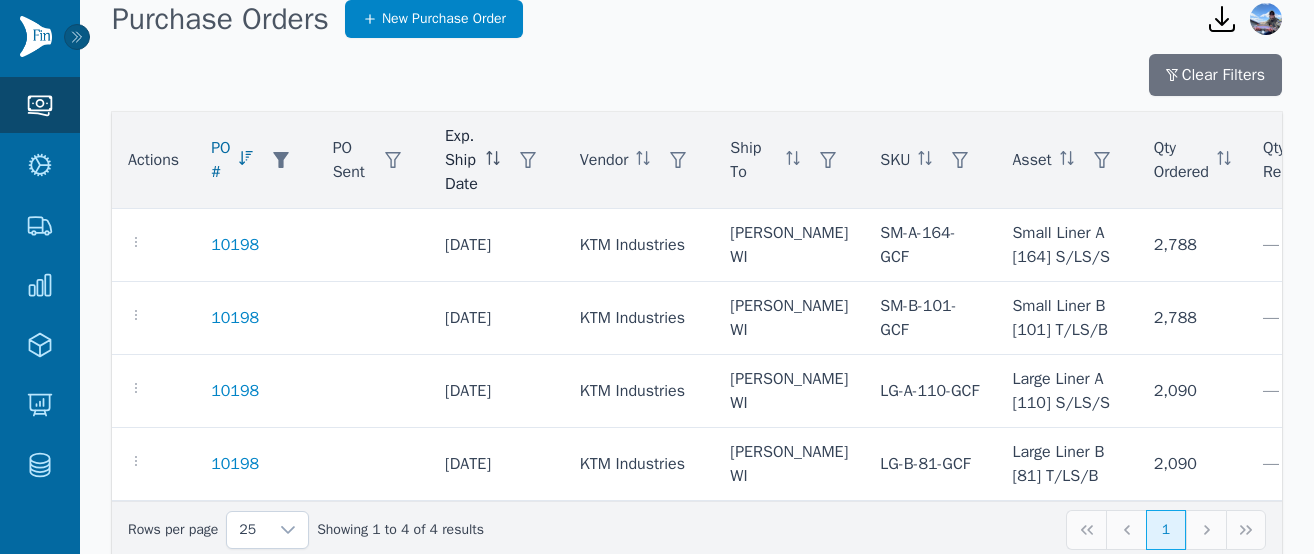 scroll, scrollTop: 0, scrollLeft: 0, axis: both 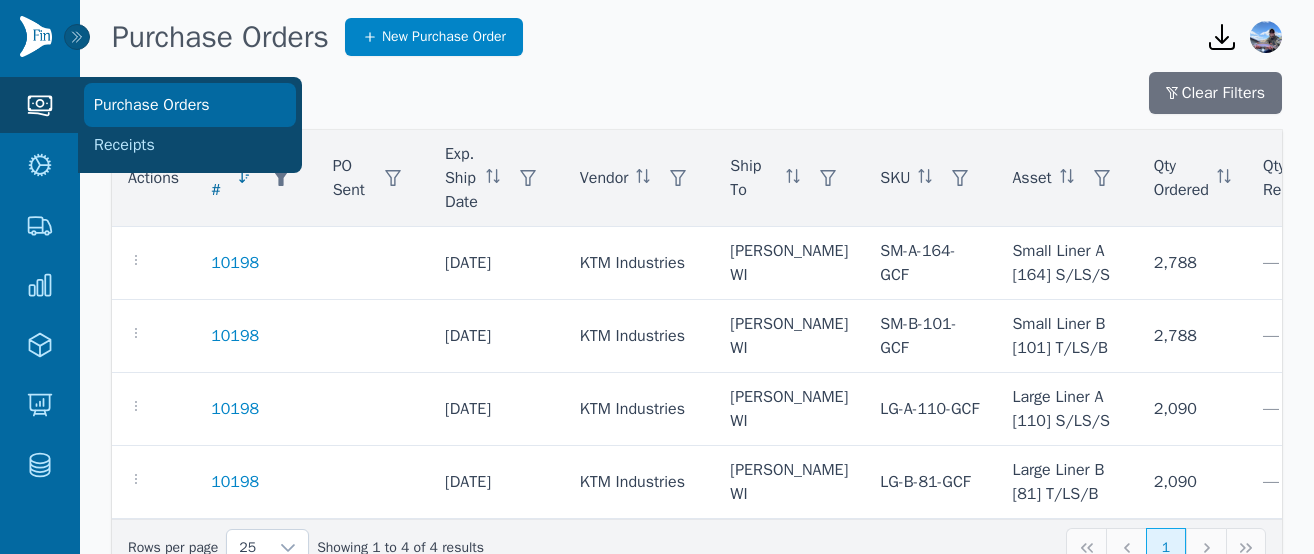 click on "Purchase Orders" 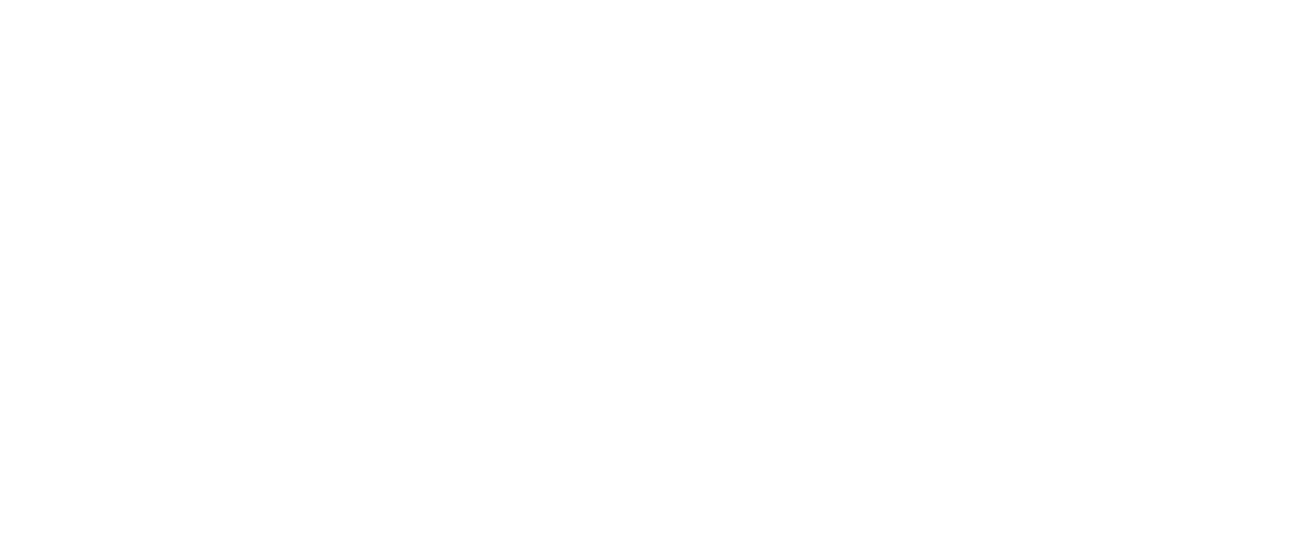 scroll, scrollTop: 0, scrollLeft: 0, axis: both 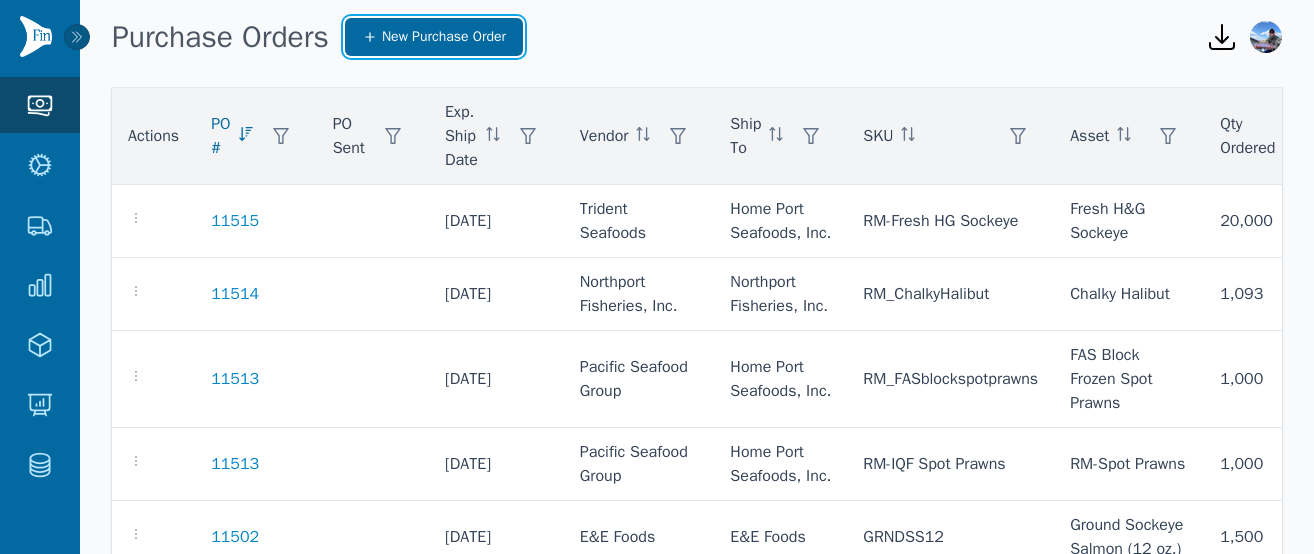 click on "New Purchase Order" at bounding box center [444, 37] 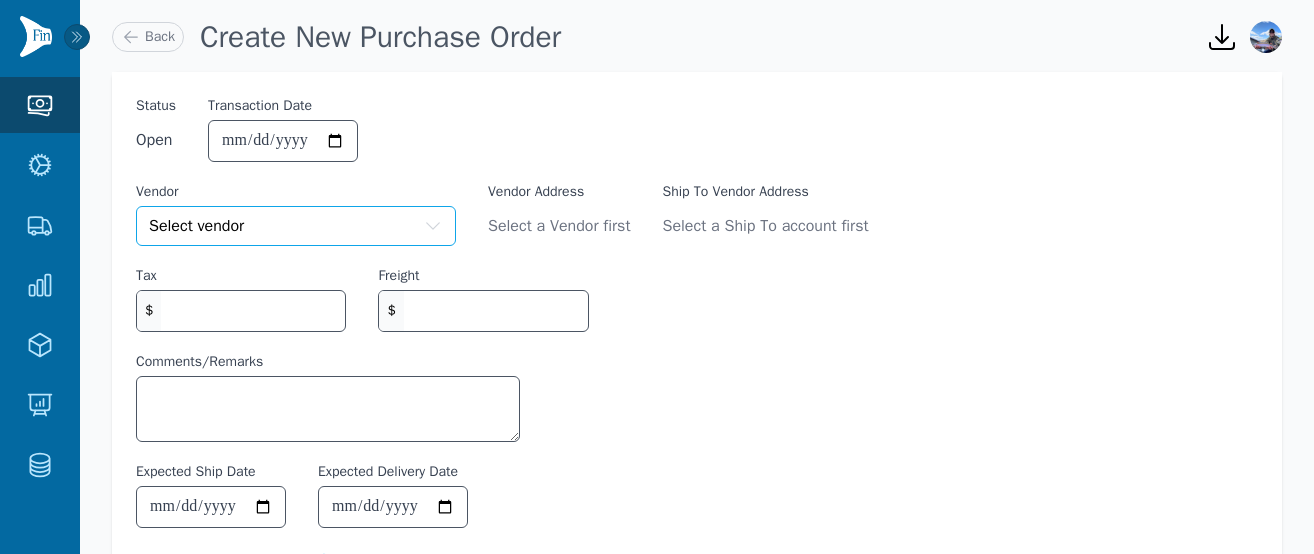 click on "Select vendor" at bounding box center (296, 226) 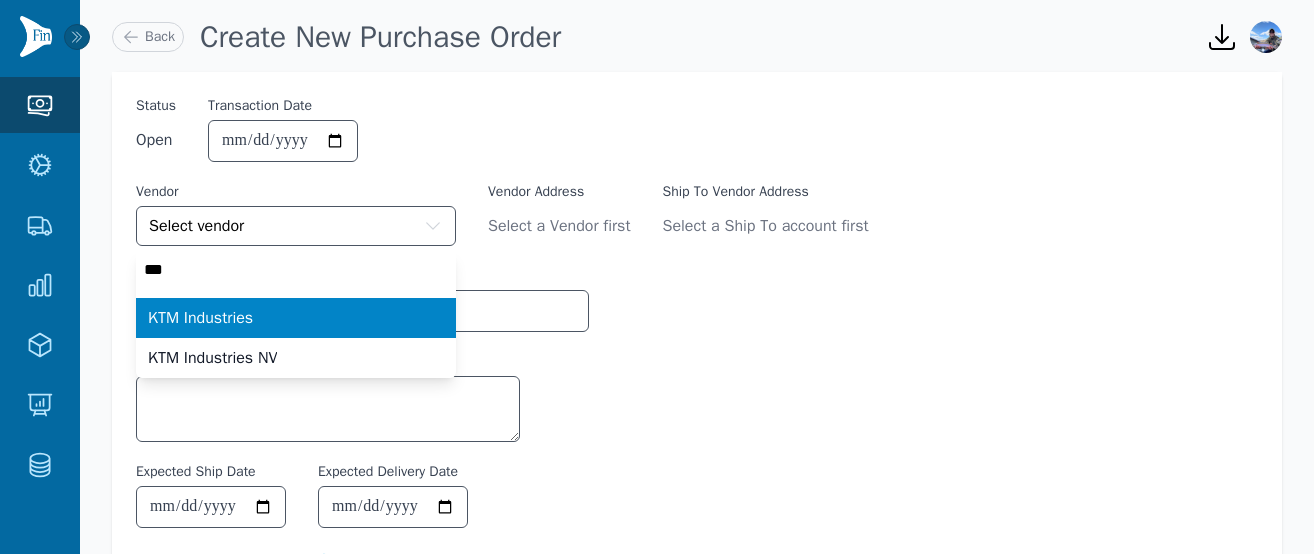type on "***" 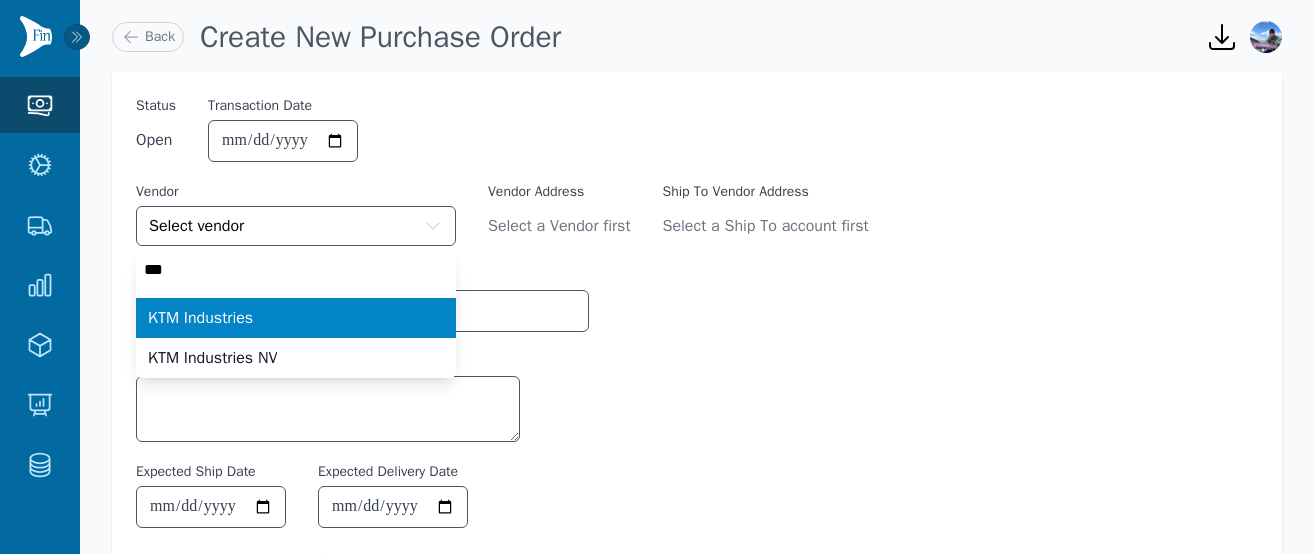 click on "KTM Industries" at bounding box center (284, 318) 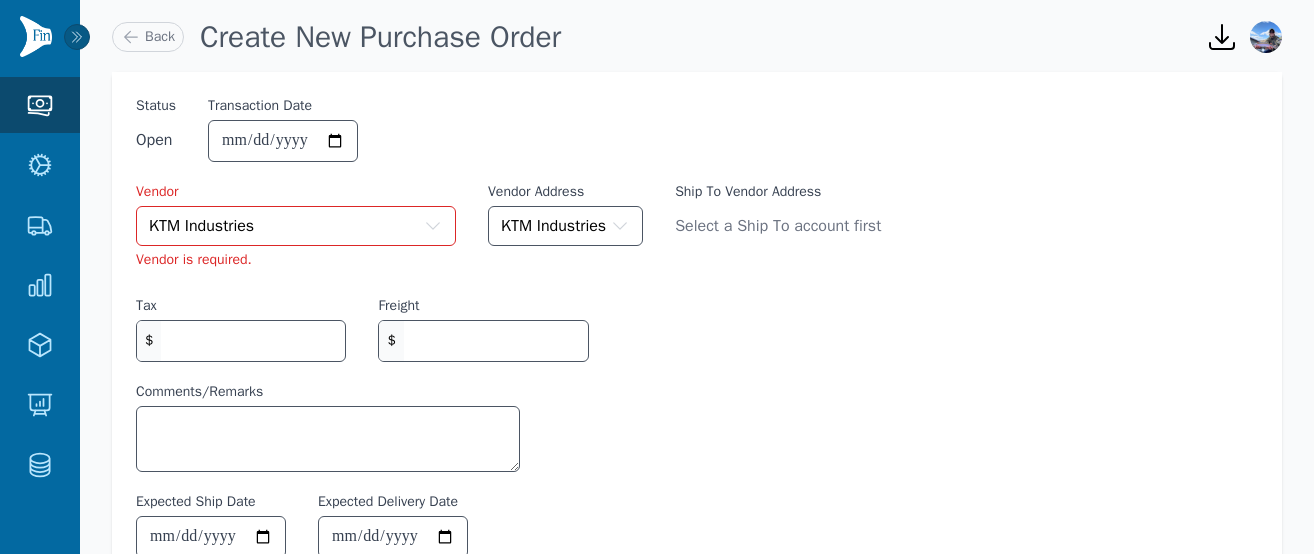 scroll, scrollTop: 0, scrollLeft: 0, axis: both 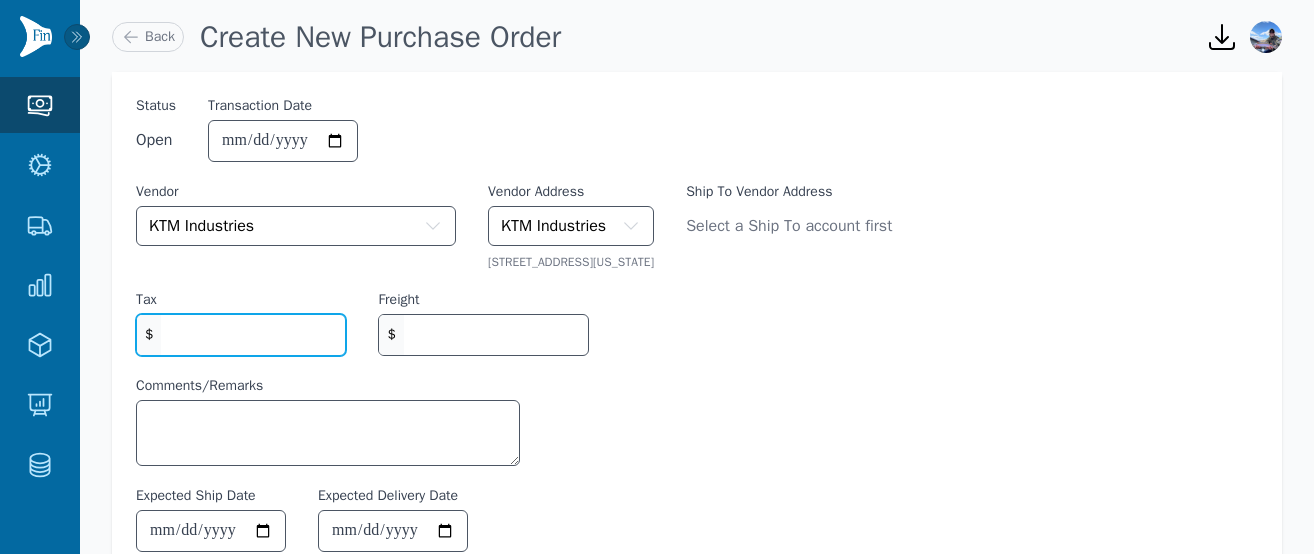 click on "Tax" 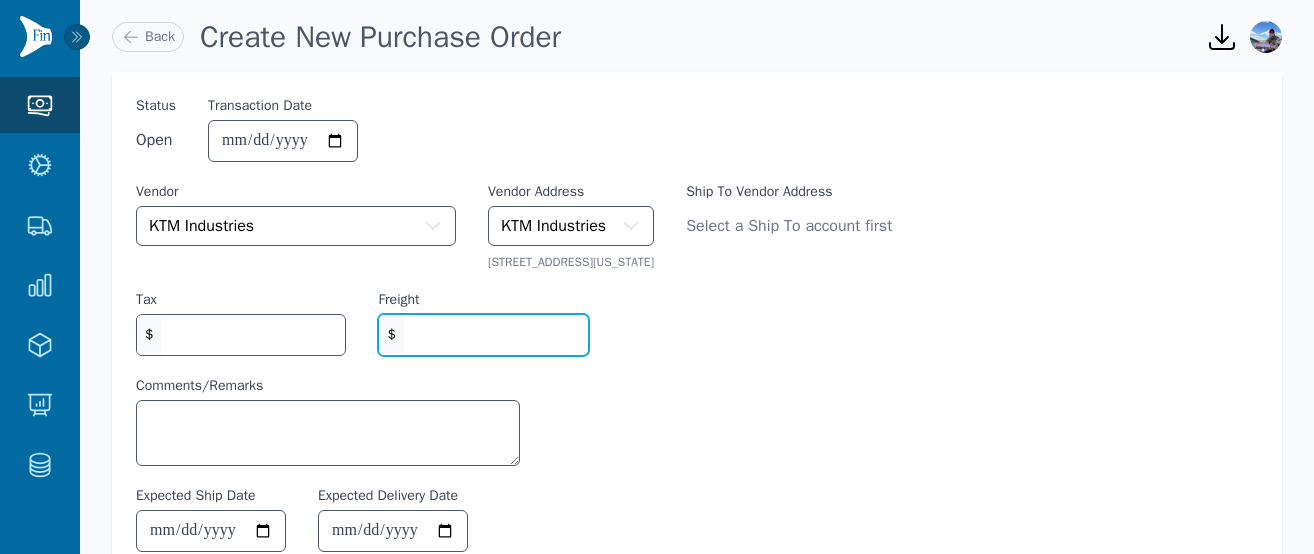 click on "Freight" 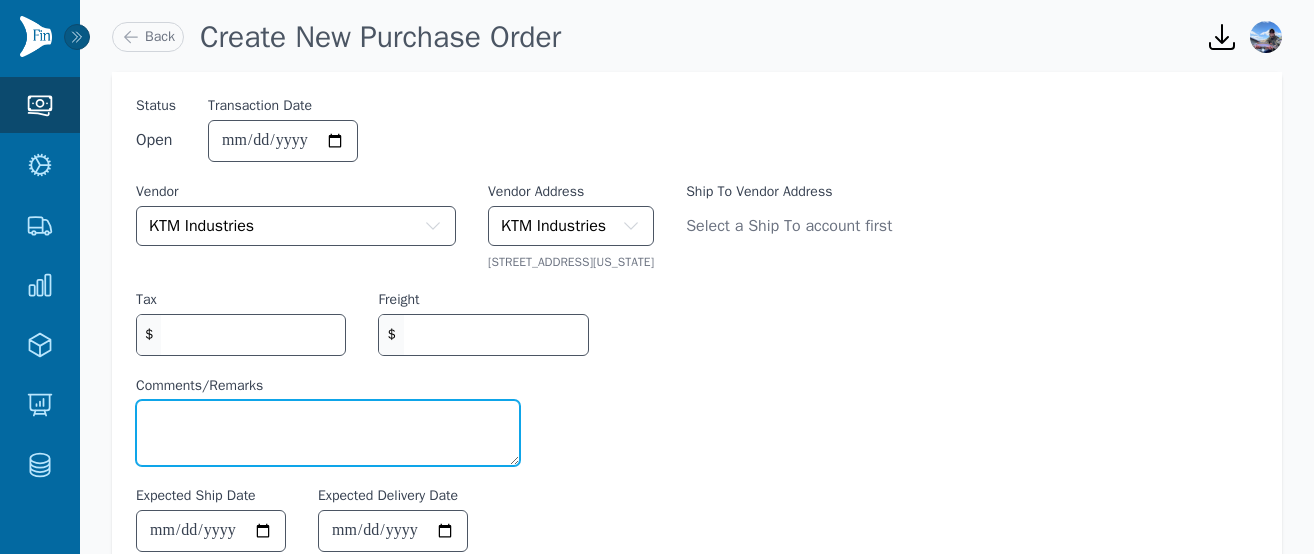 click on "Comments/Remarks" at bounding box center [328, 433] 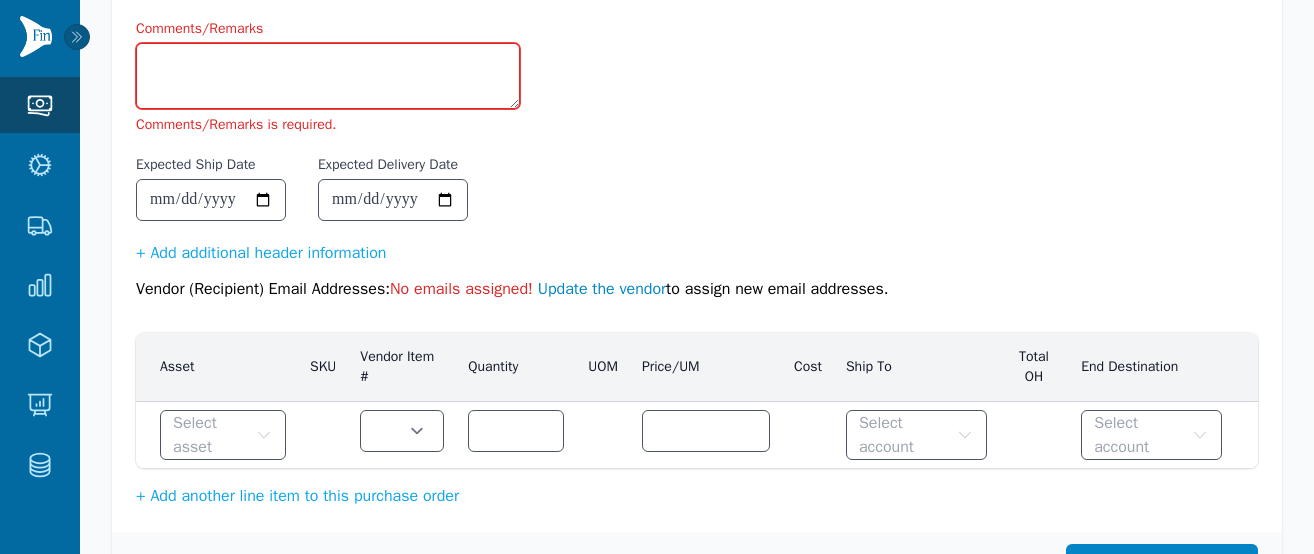 scroll, scrollTop: 358, scrollLeft: 0, axis: vertical 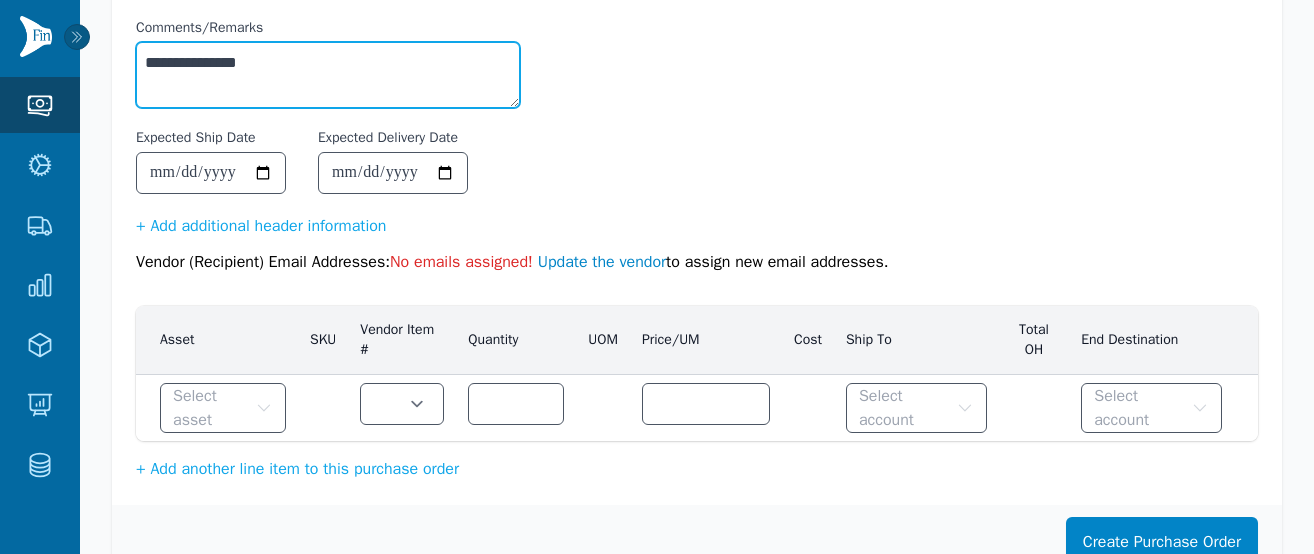 type on "**********" 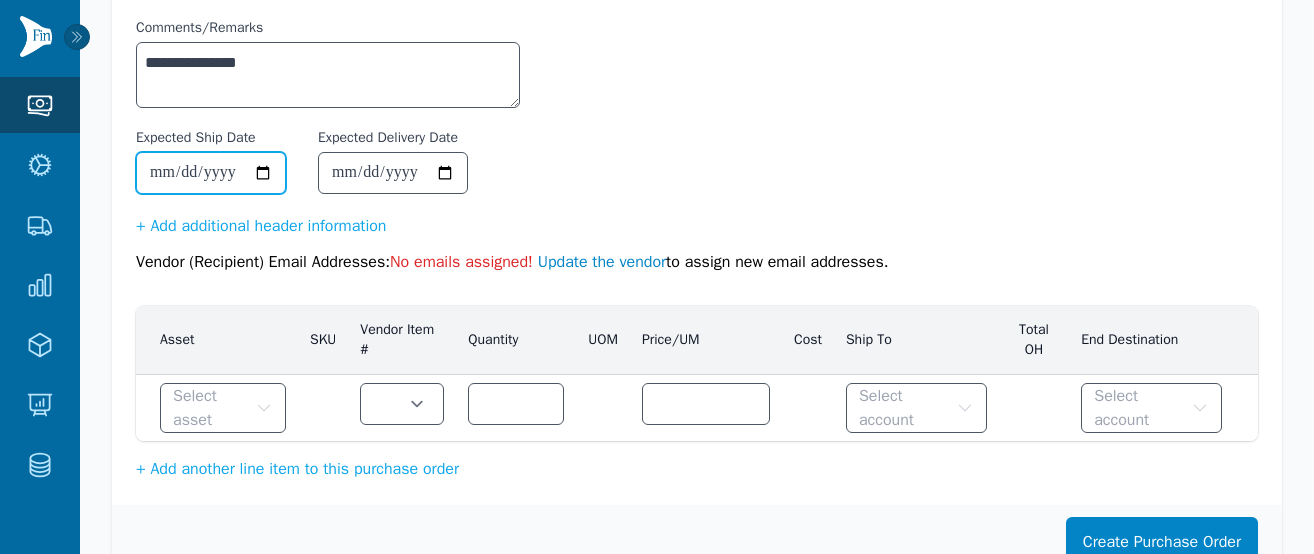 click on "Expected Ship Date" at bounding box center [211, 173] 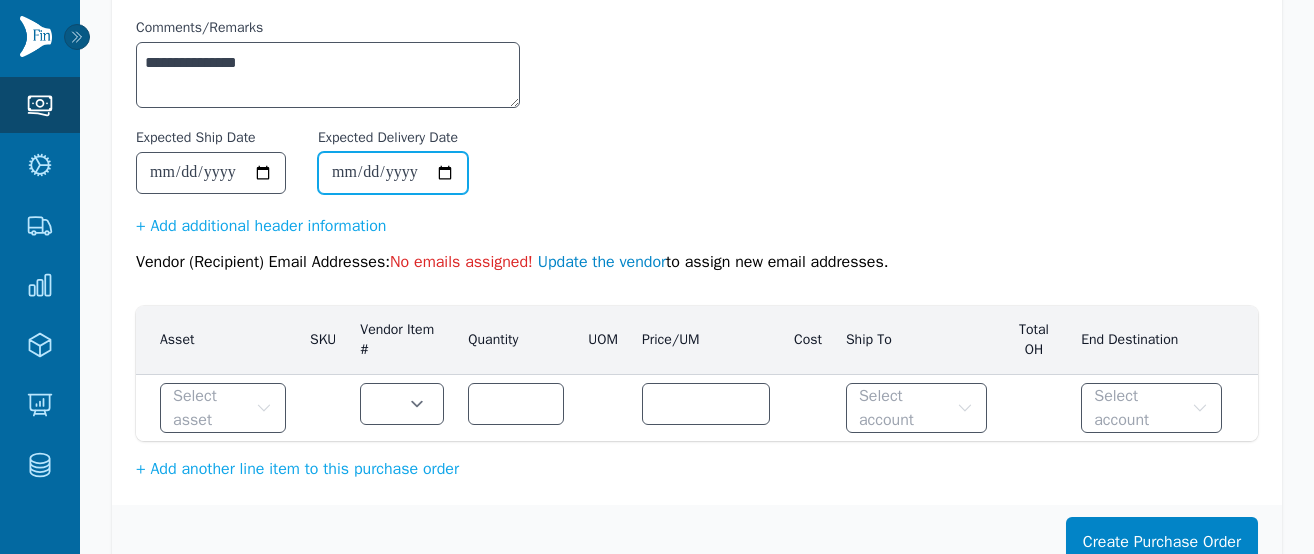 click on "Expected Delivery Date" at bounding box center [393, 173] 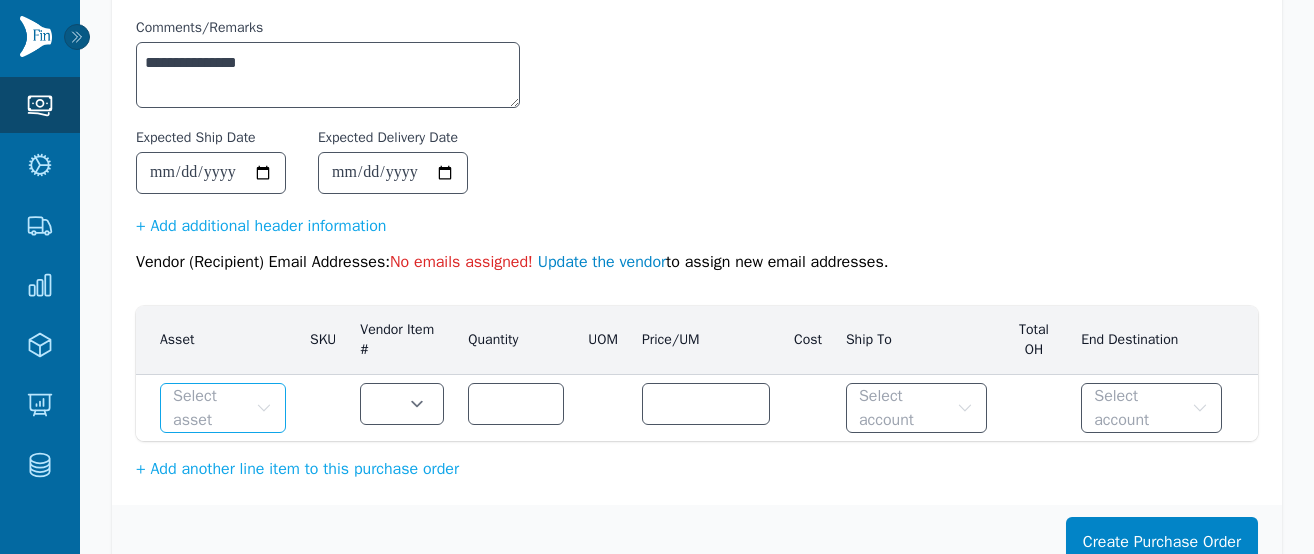 click on "Select asset" at bounding box center (223, 408) 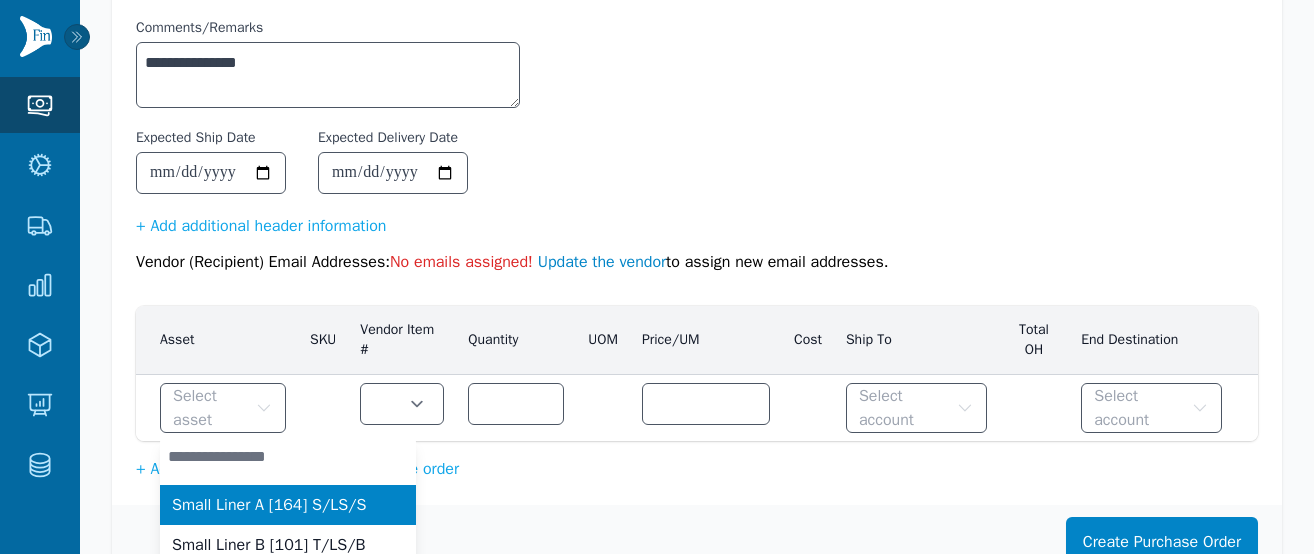 click on "Small Liner A [164] S/LS/S" at bounding box center [269, 505] 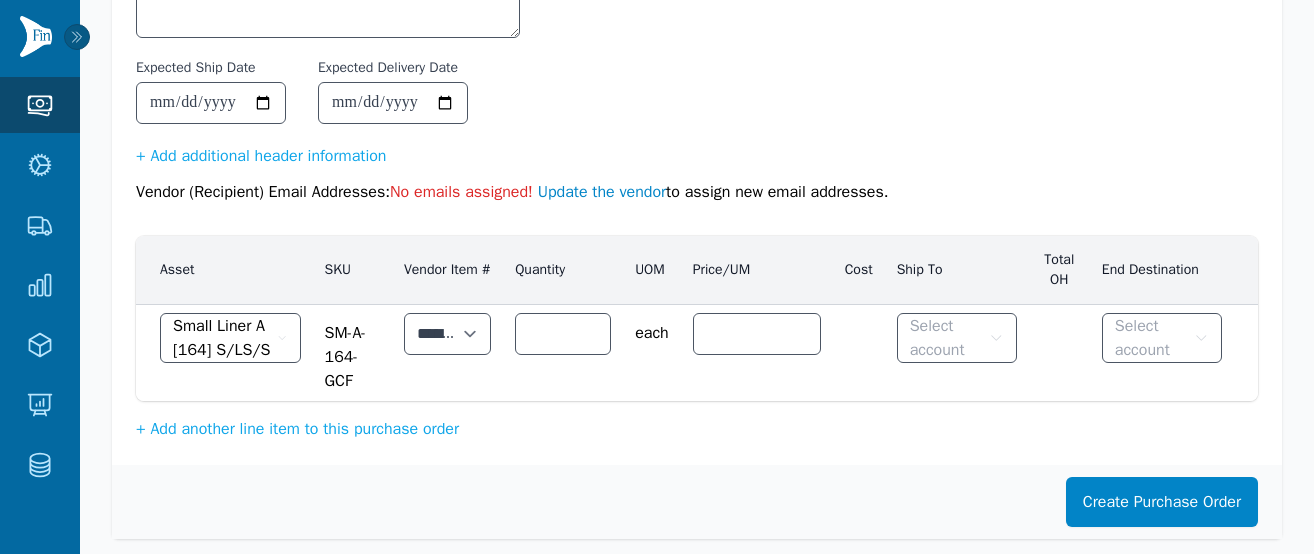 scroll, scrollTop: 453, scrollLeft: 0, axis: vertical 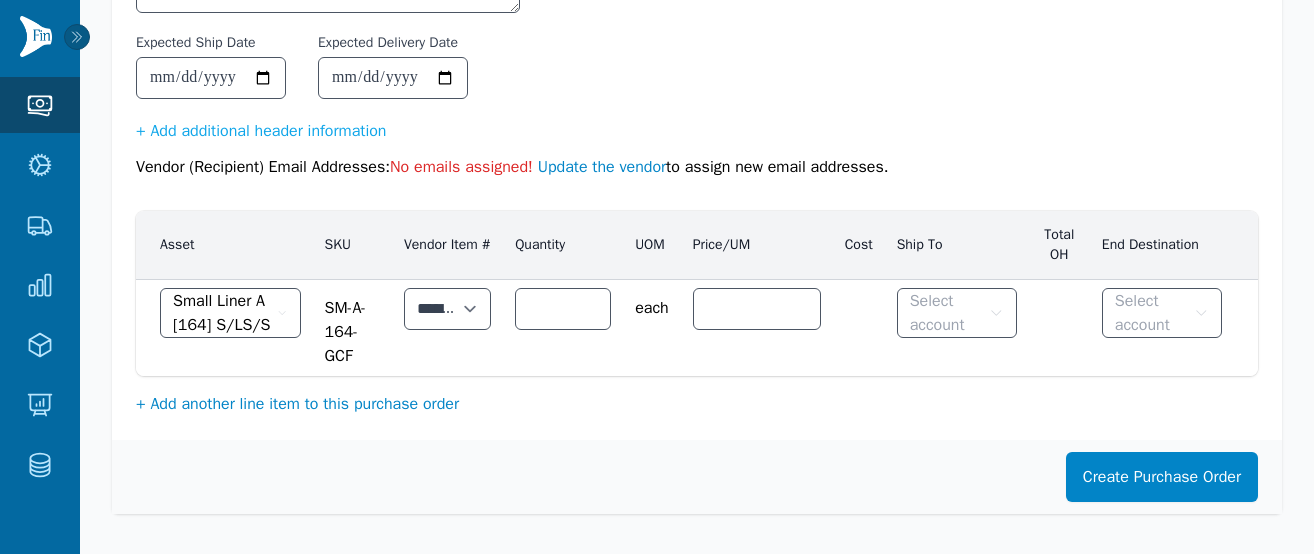 click on "+ Add another line item to this purchase order" 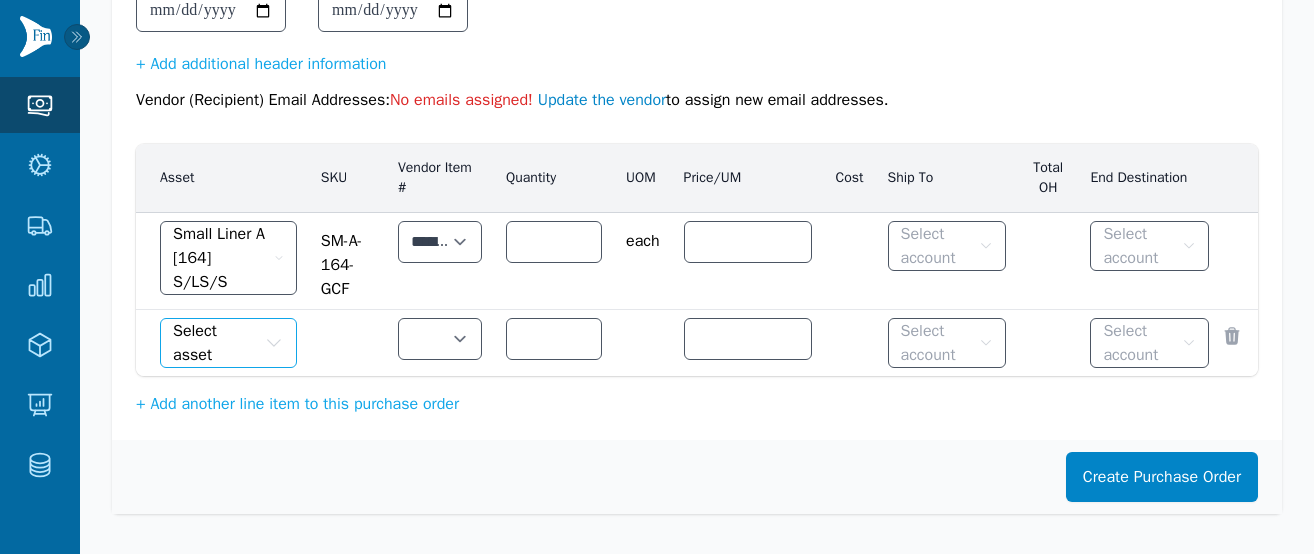 click 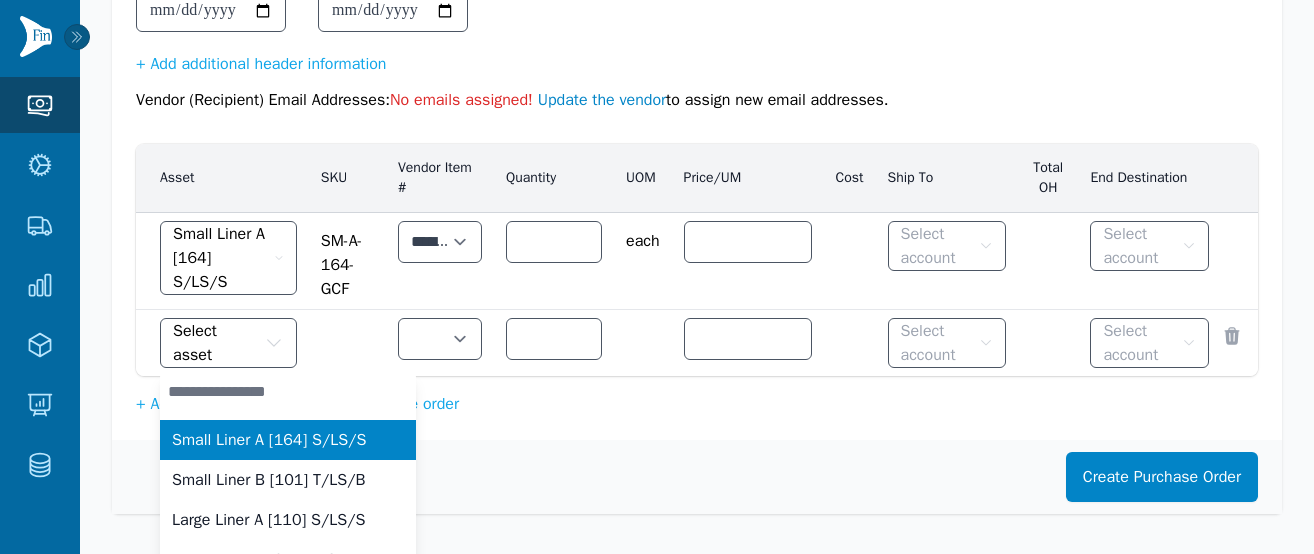 scroll, scrollTop: 546, scrollLeft: 0, axis: vertical 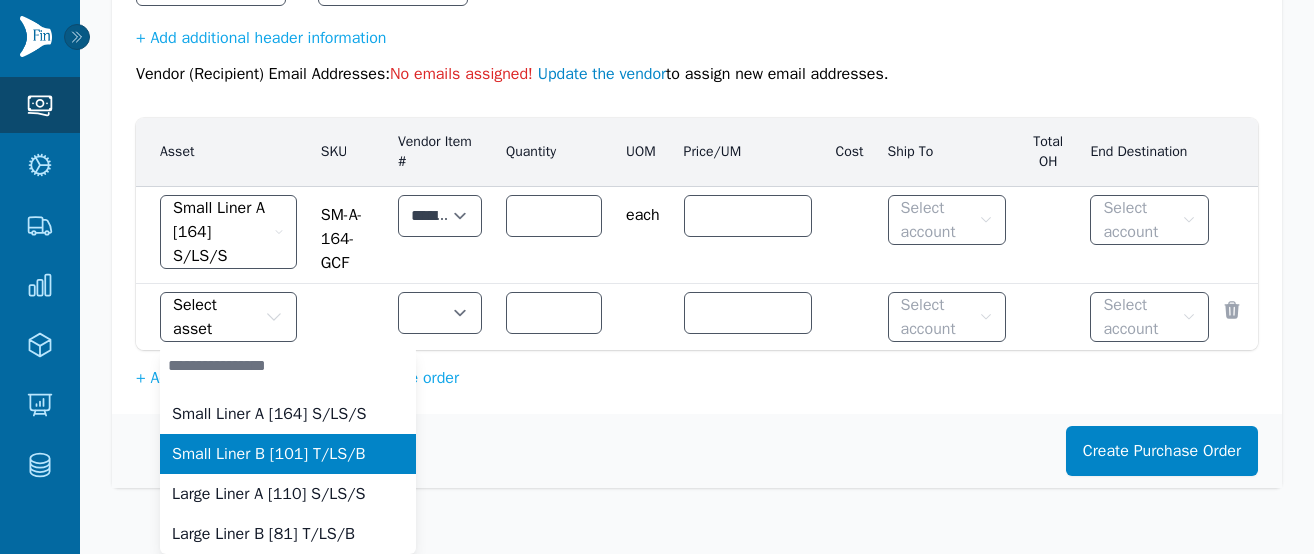 click on "Small Liner B [101] T/LS/B" at bounding box center [268, 454] 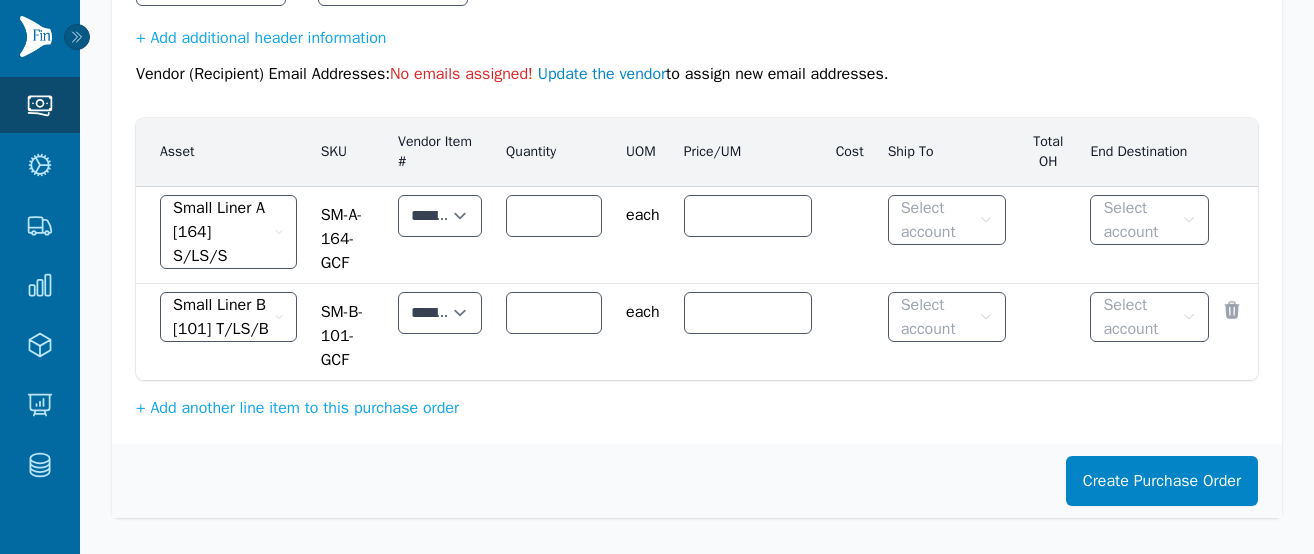 scroll, scrollTop: 550, scrollLeft: 0, axis: vertical 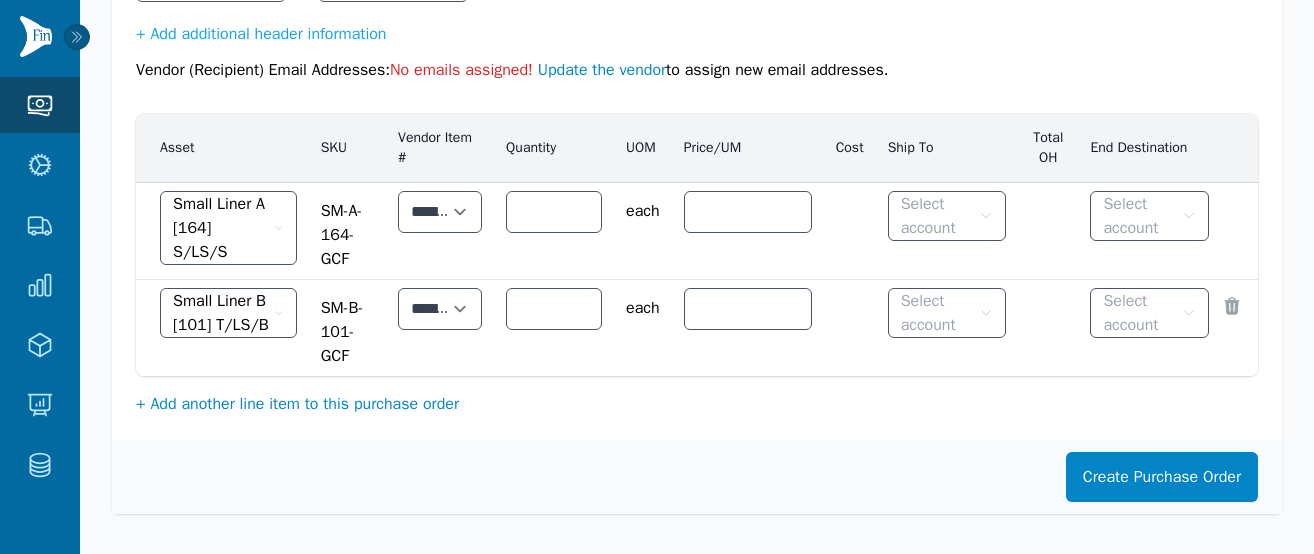 click on "+ Add another line item to this purchase order" 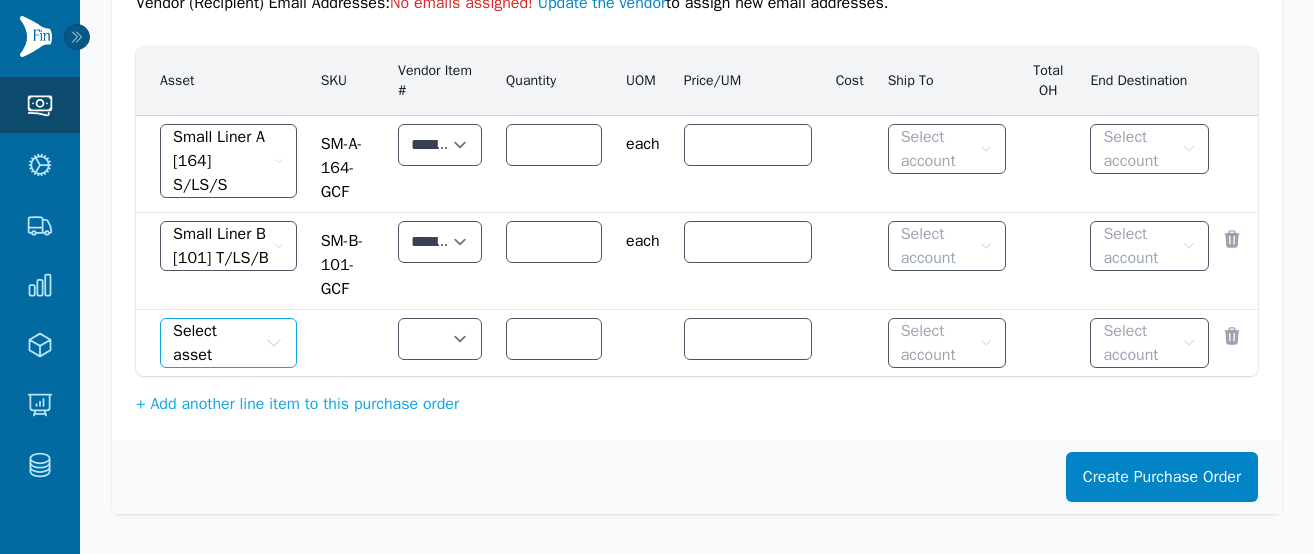click on "Select asset" at bounding box center (216, 343) 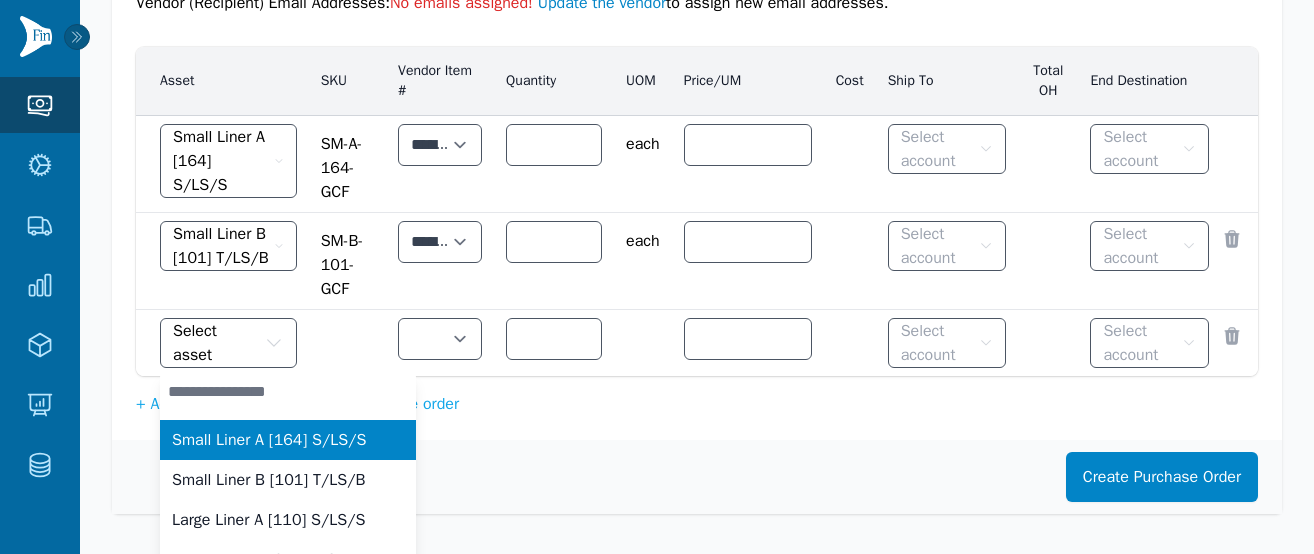 scroll, scrollTop: 643, scrollLeft: 0, axis: vertical 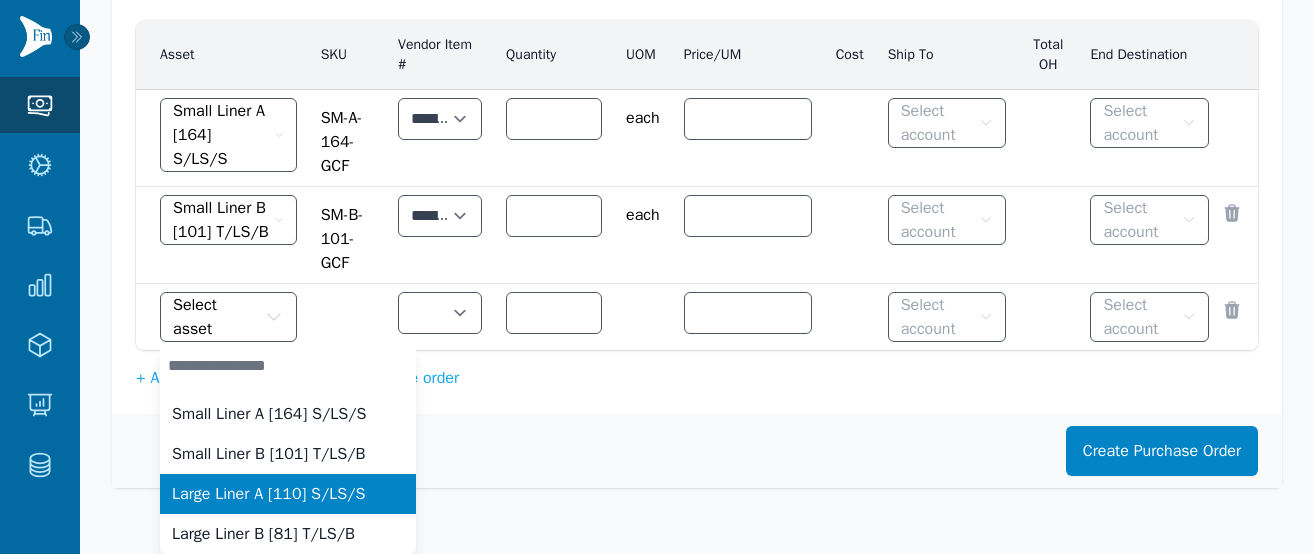 click on "Large Liner A [110] S/LS/S" at bounding box center [268, 494] 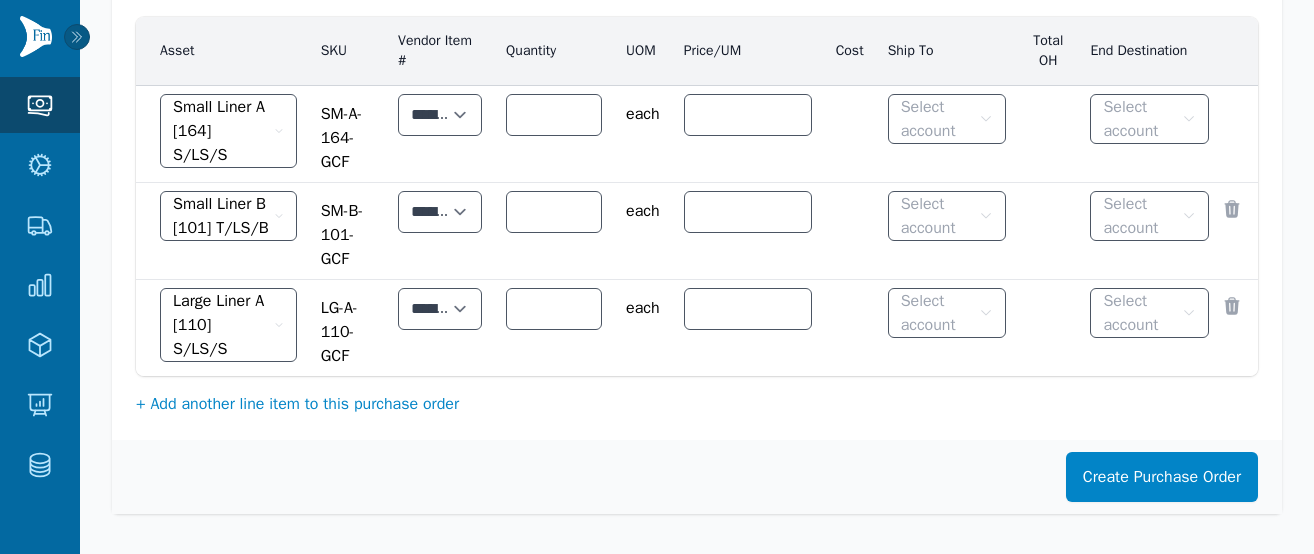 click on "+ Add another line item to this purchase order" 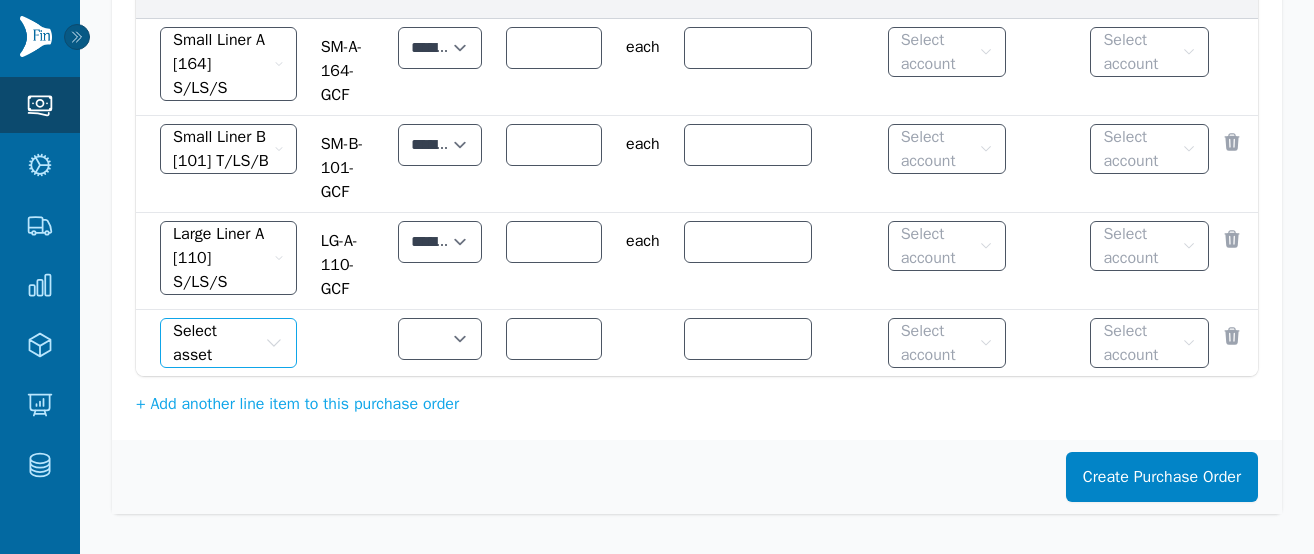 click on "Select asset" at bounding box center [228, 343] 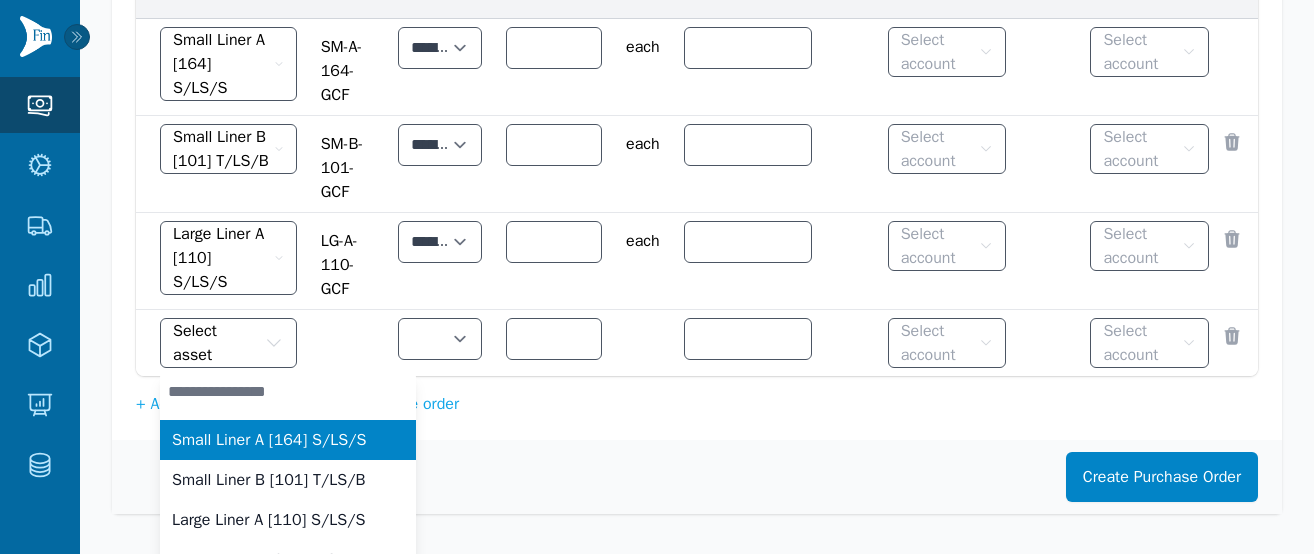 scroll, scrollTop: 740, scrollLeft: 0, axis: vertical 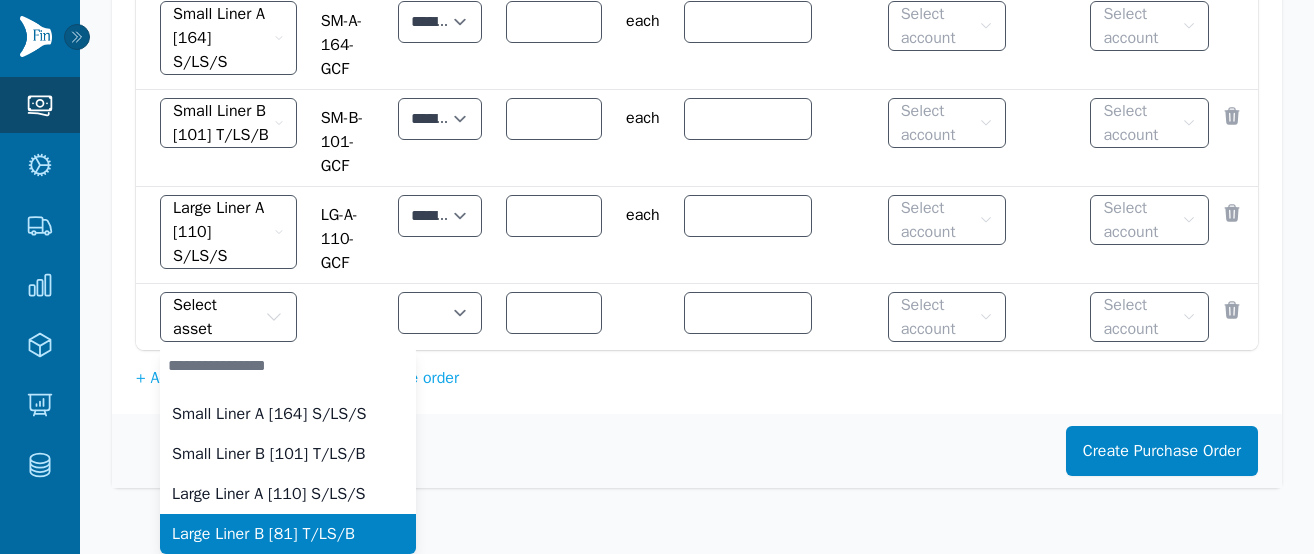 click on "Large Liner B [81] T/LS/B" at bounding box center [263, 534] 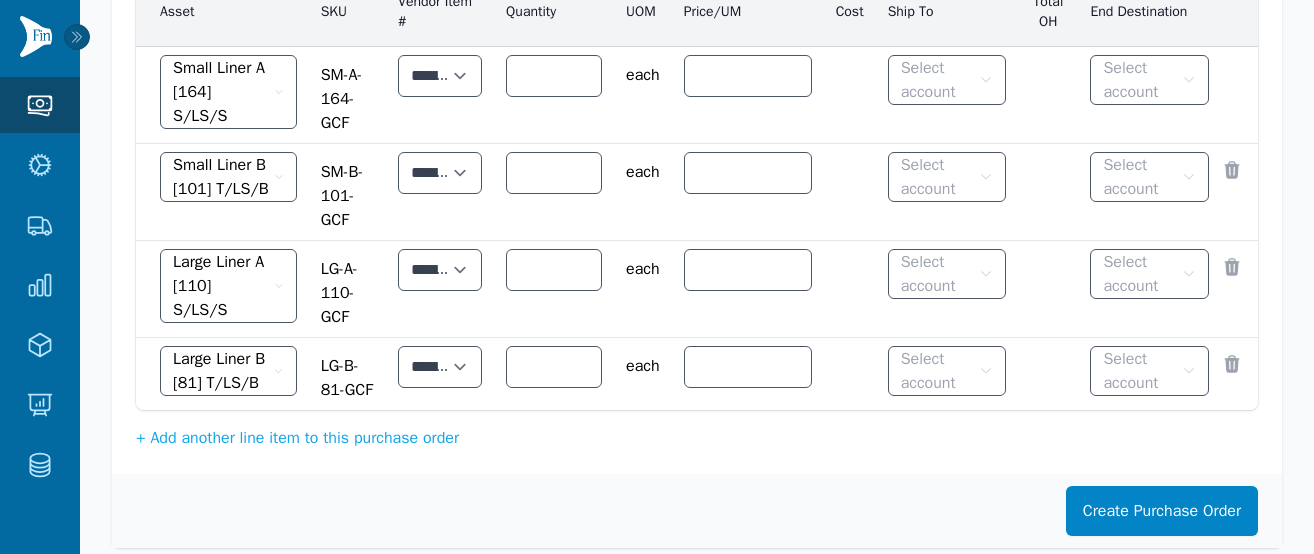 scroll, scrollTop: 680, scrollLeft: 0, axis: vertical 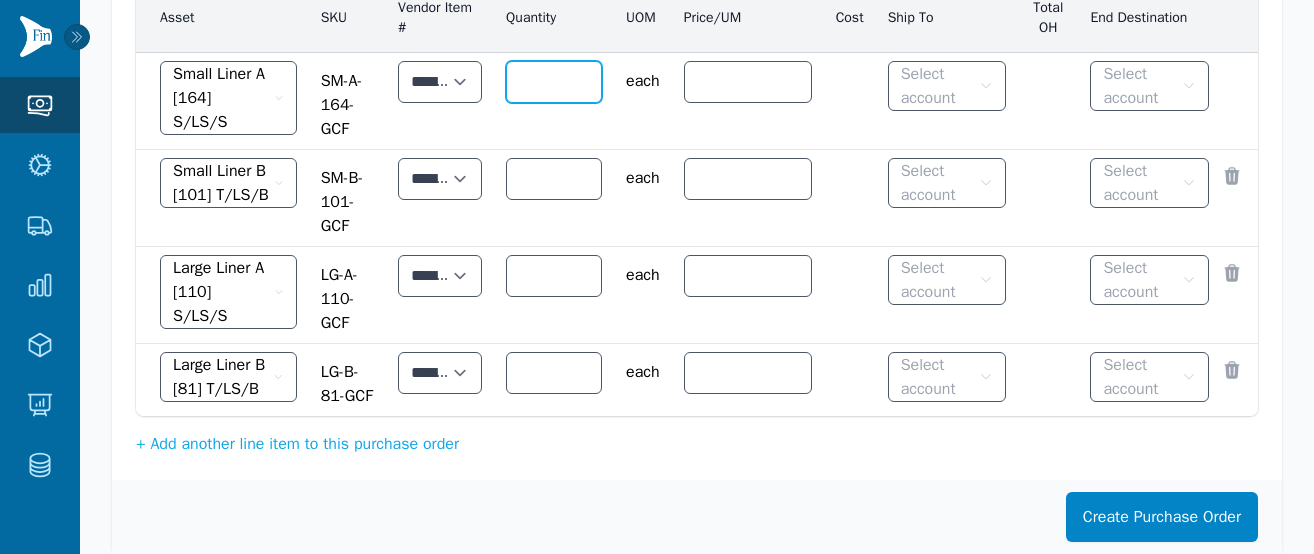 click at bounding box center (554, 82) 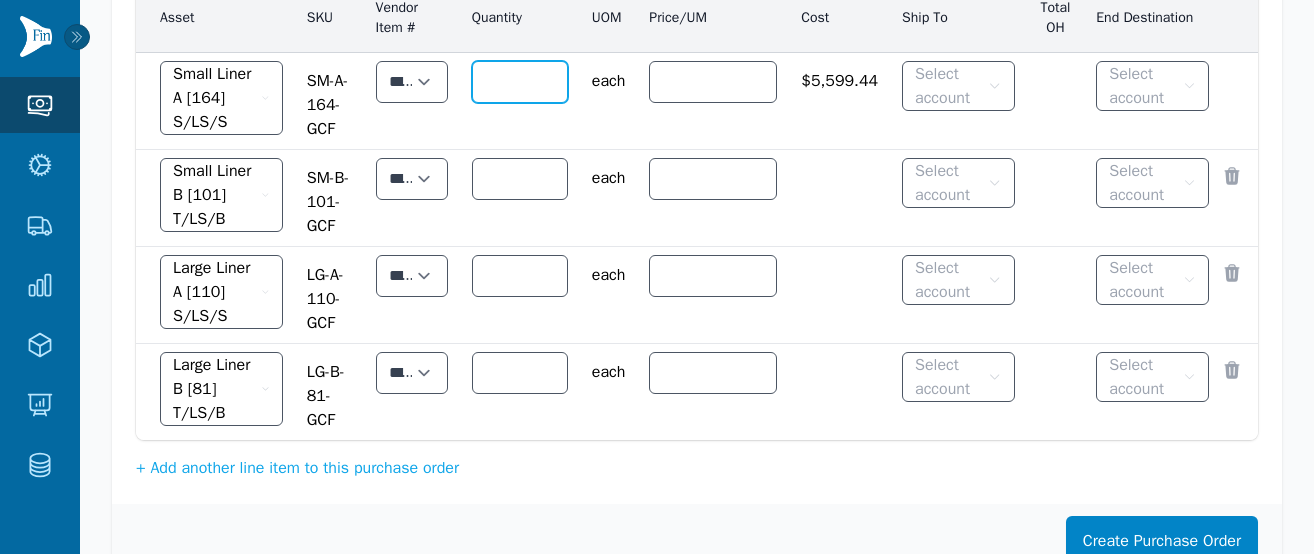 type on "****" 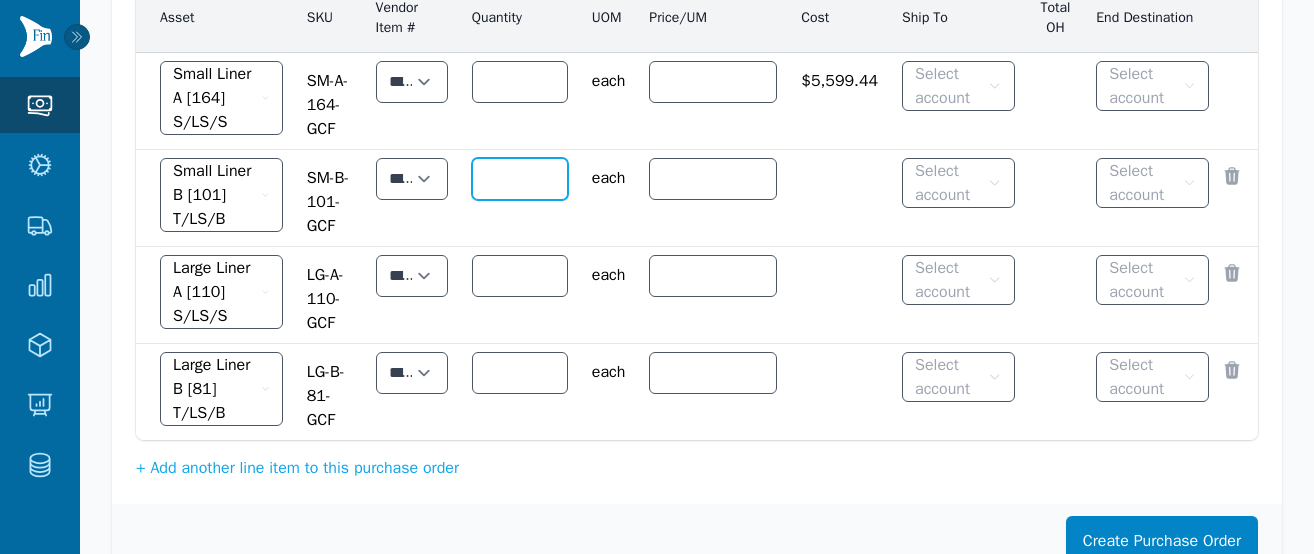 click at bounding box center (520, 179) 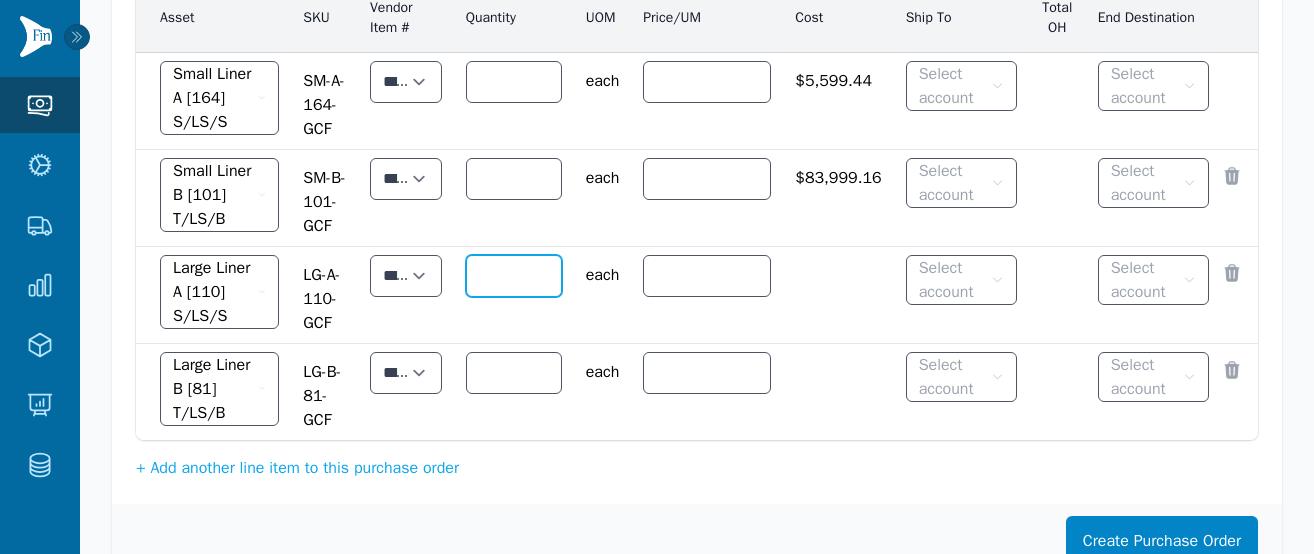 click at bounding box center (514, 276) 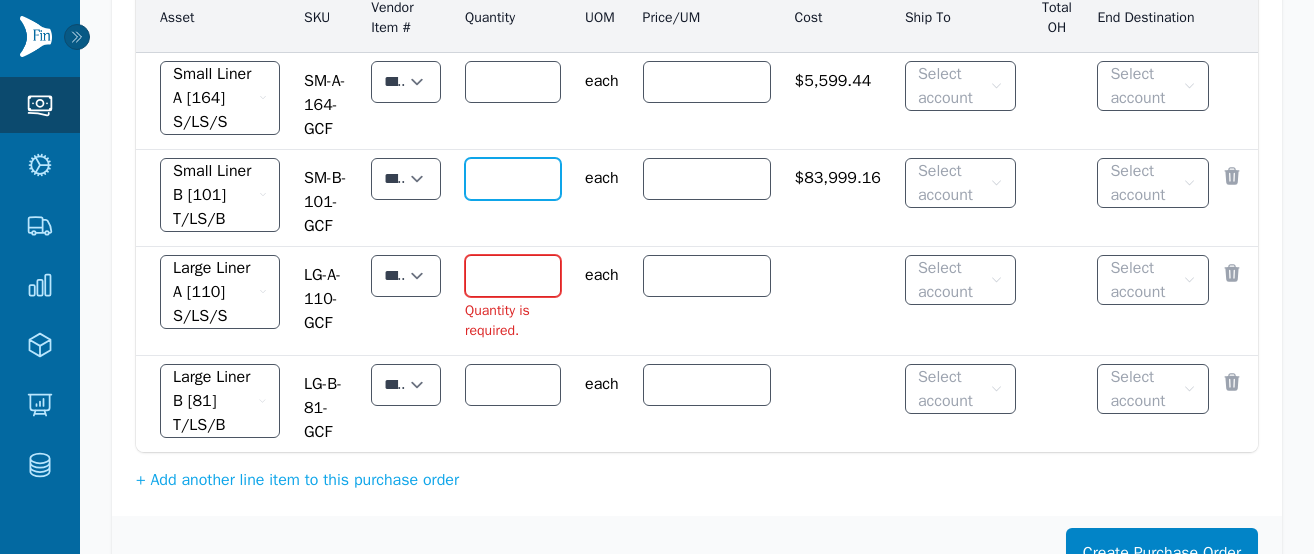 click on "*****" at bounding box center (513, 179) 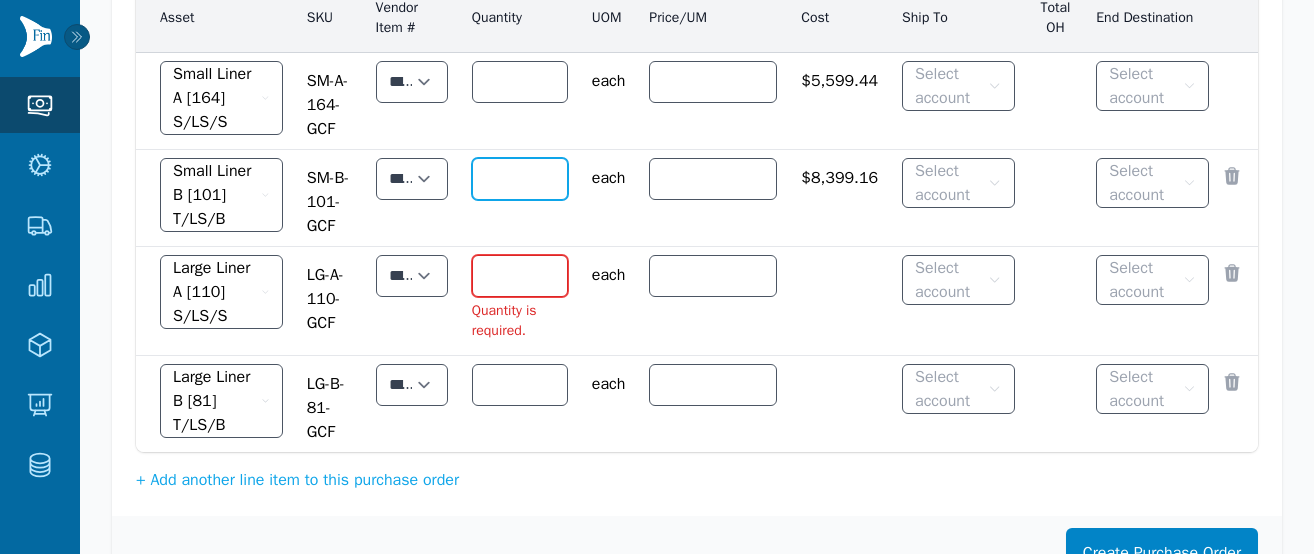 type on "****" 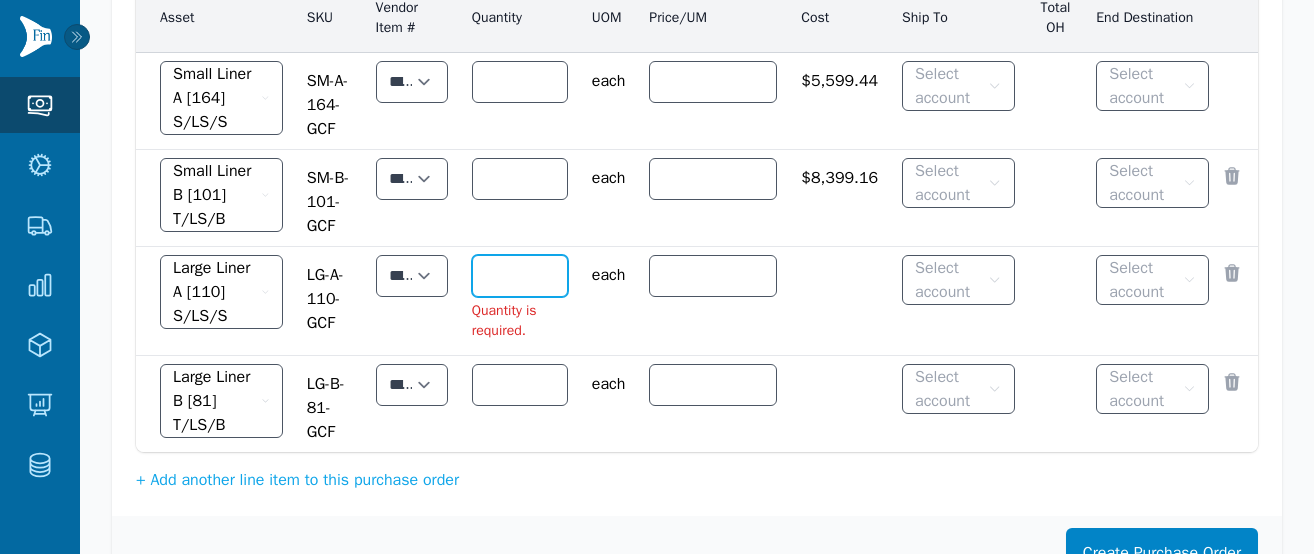 click at bounding box center [520, 276] 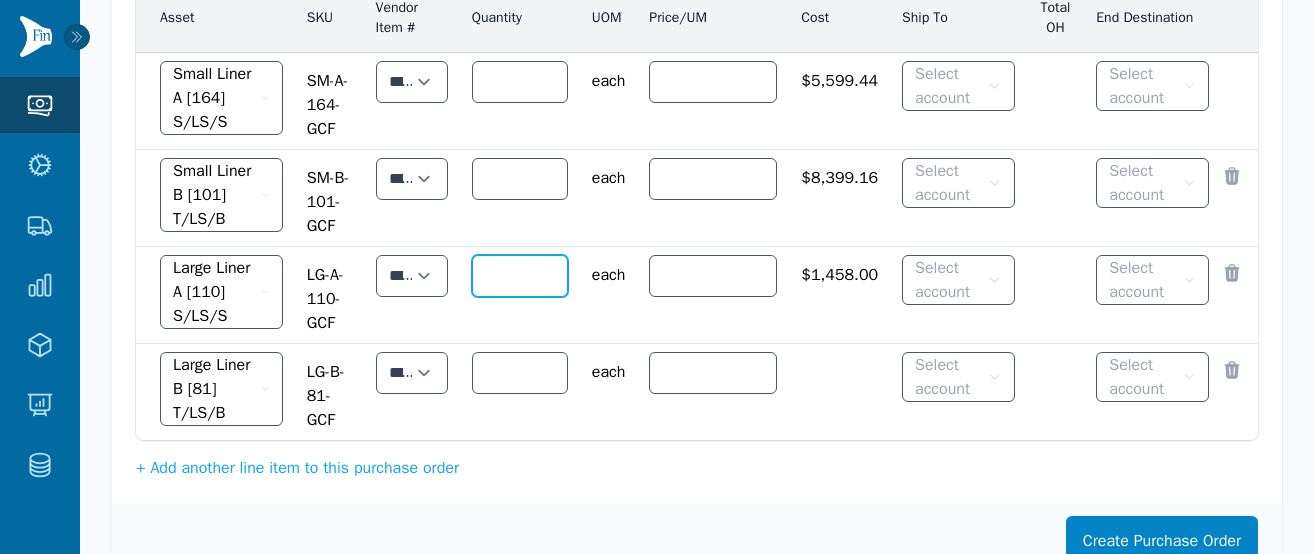 type on "***" 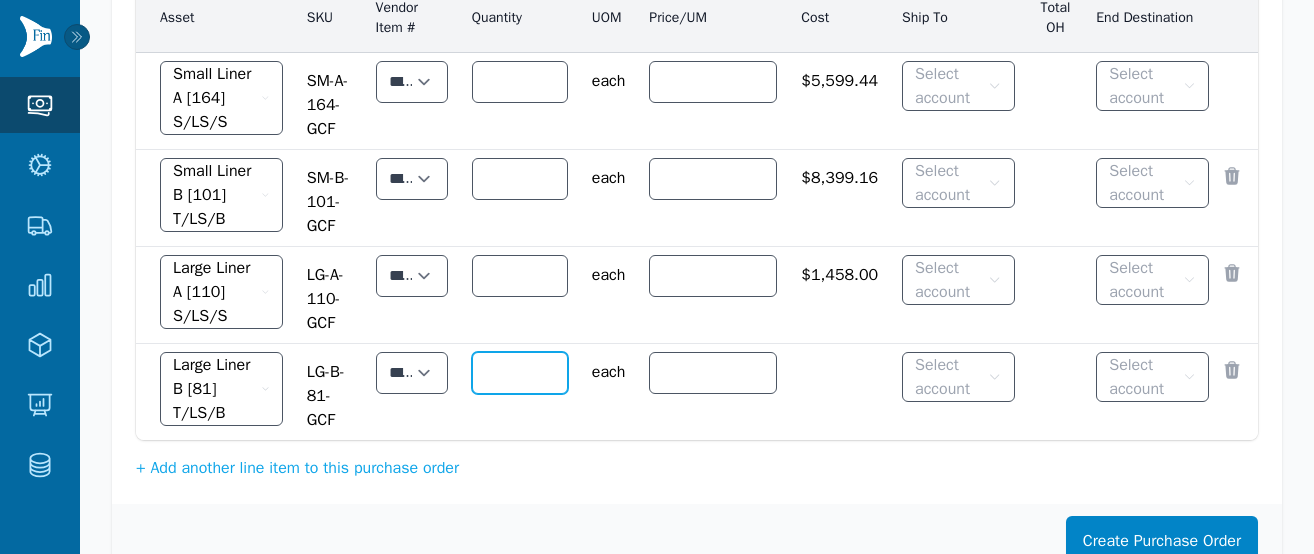 click at bounding box center (520, 373) 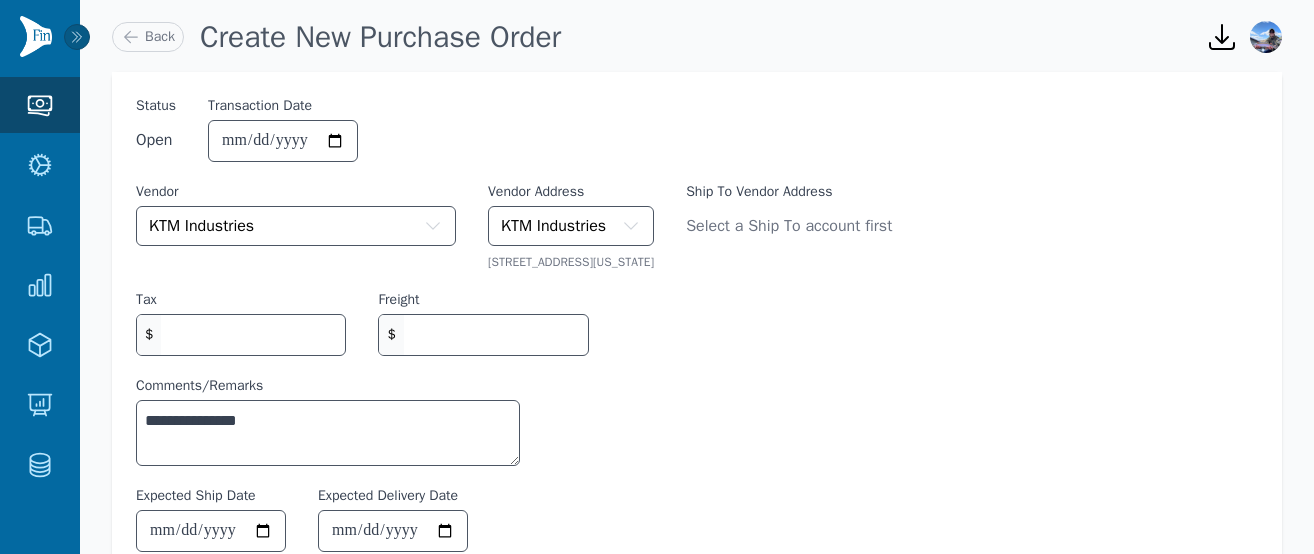 scroll, scrollTop: 63, scrollLeft: 0, axis: vertical 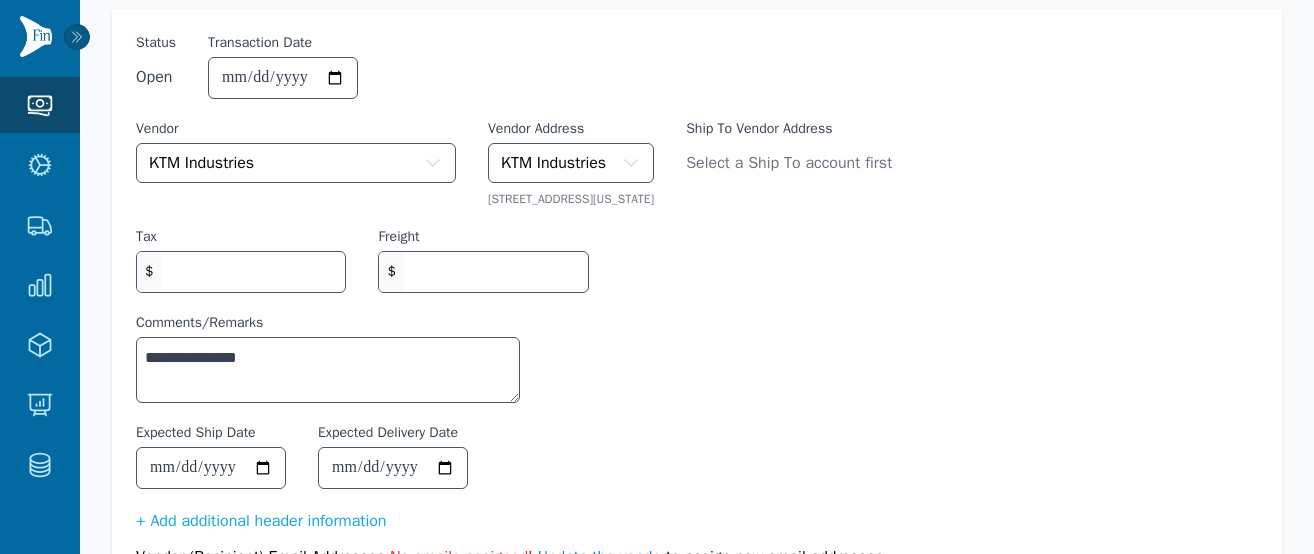 type on "***" 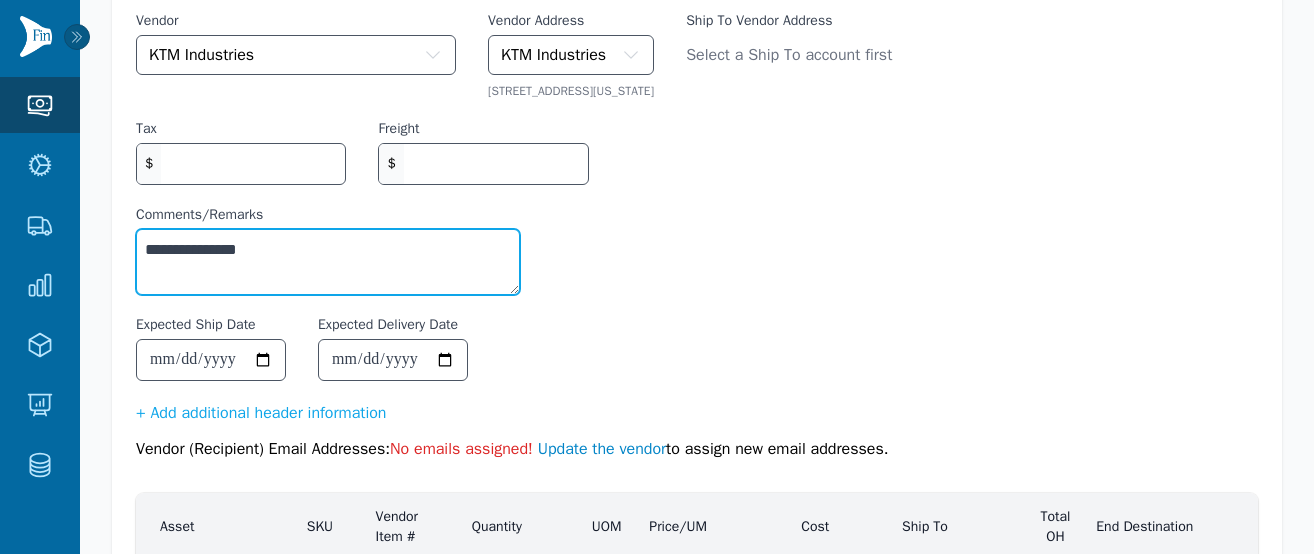 click on "**********" at bounding box center (328, 262) 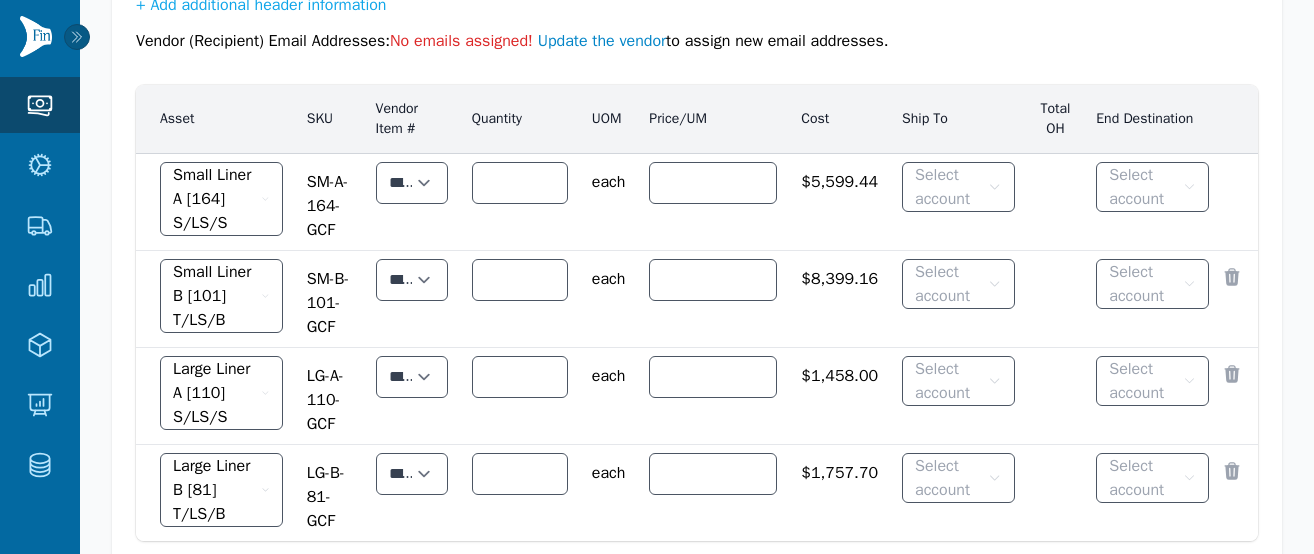 scroll, scrollTop: 552, scrollLeft: 0, axis: vertical 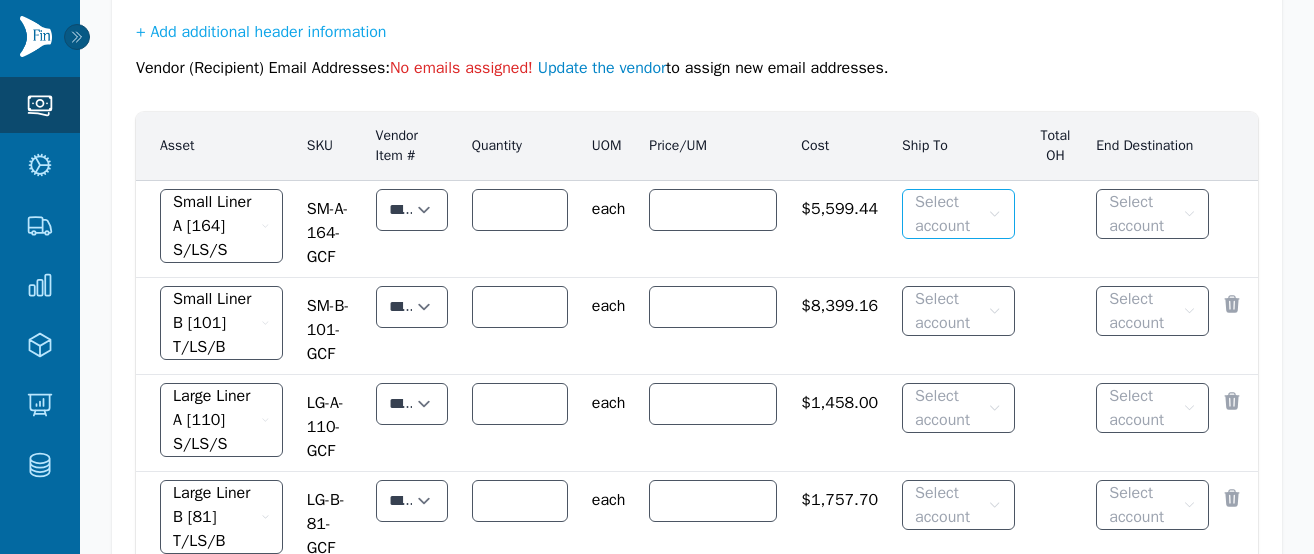 click on "Select account" at bounding box center (958, 214) 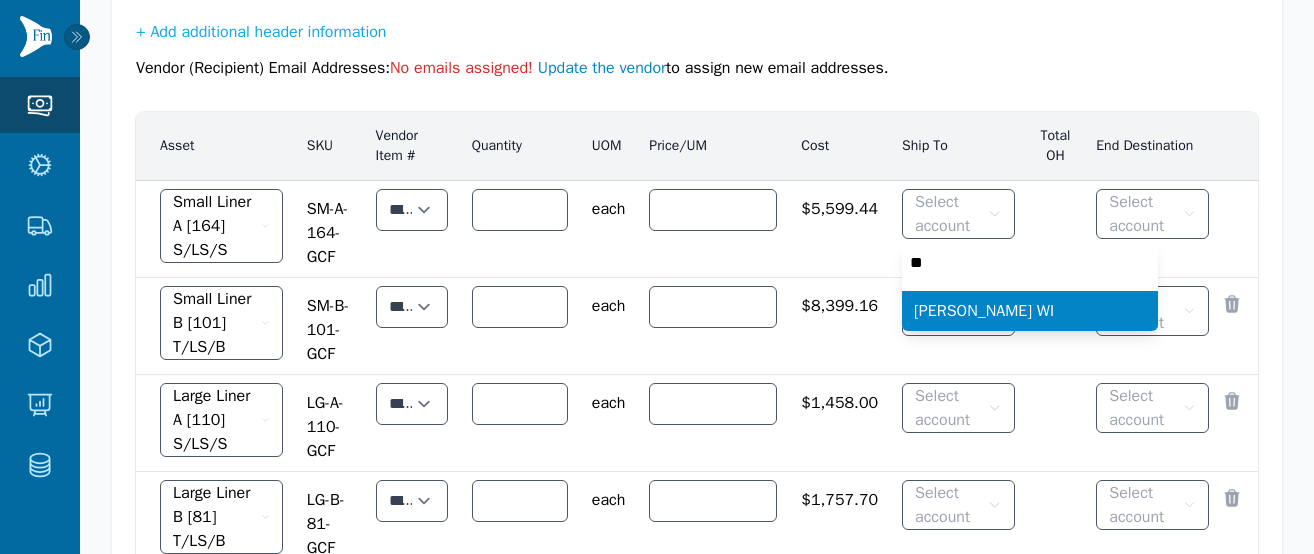 type on "**" 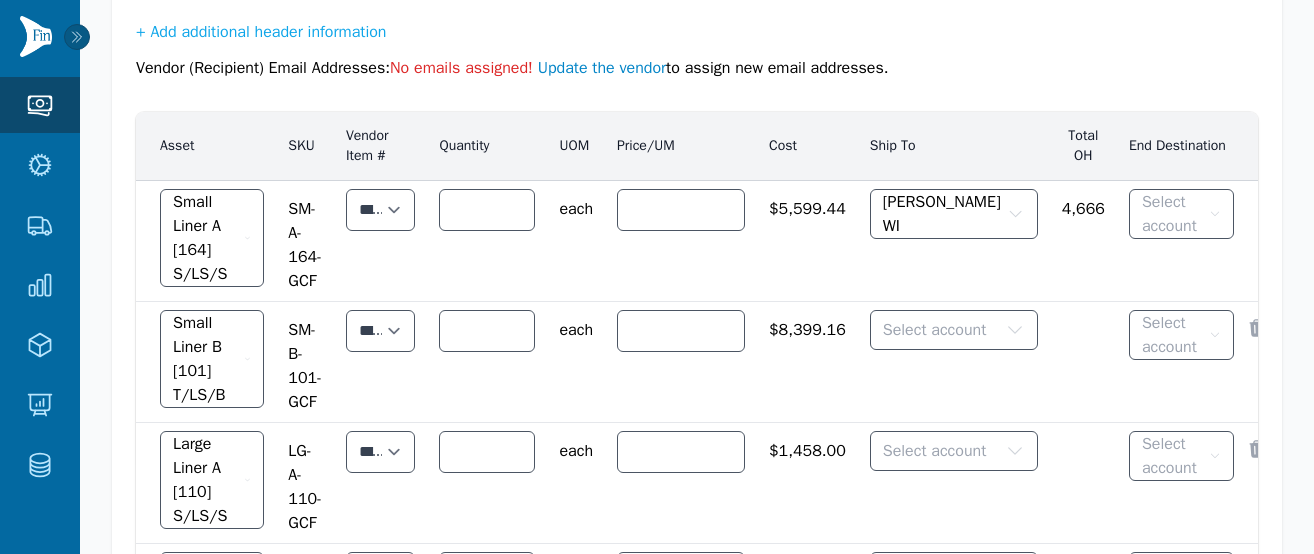 scroll, scrollTop: 0, scrollLeft: 0, axis: both 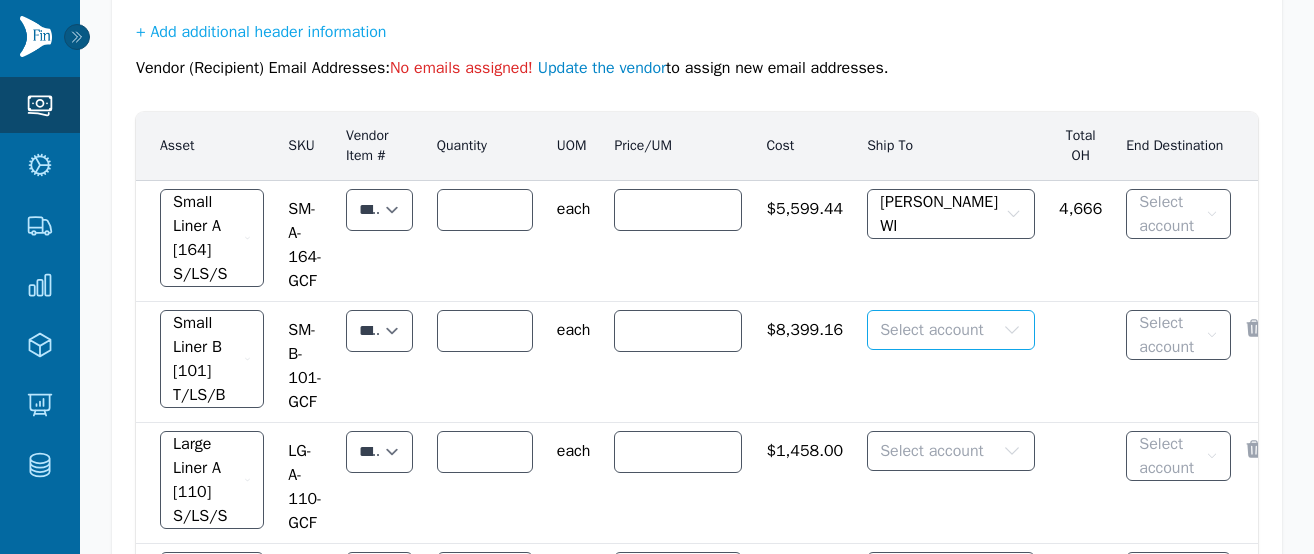 click on "Select account" at bounding box center (932, 330) 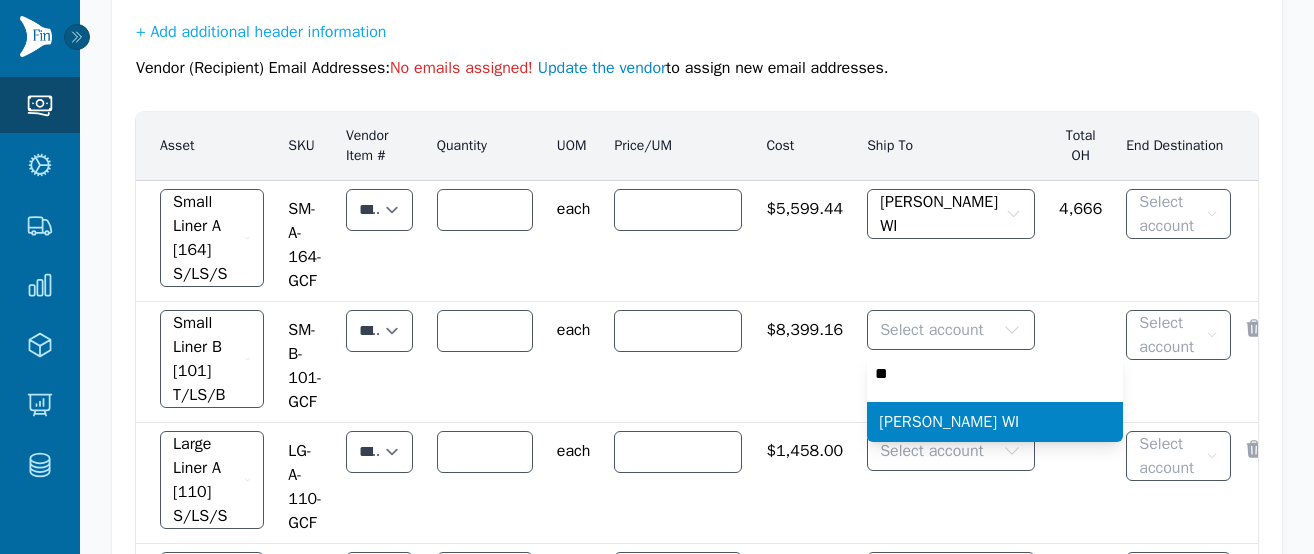 type on "**" 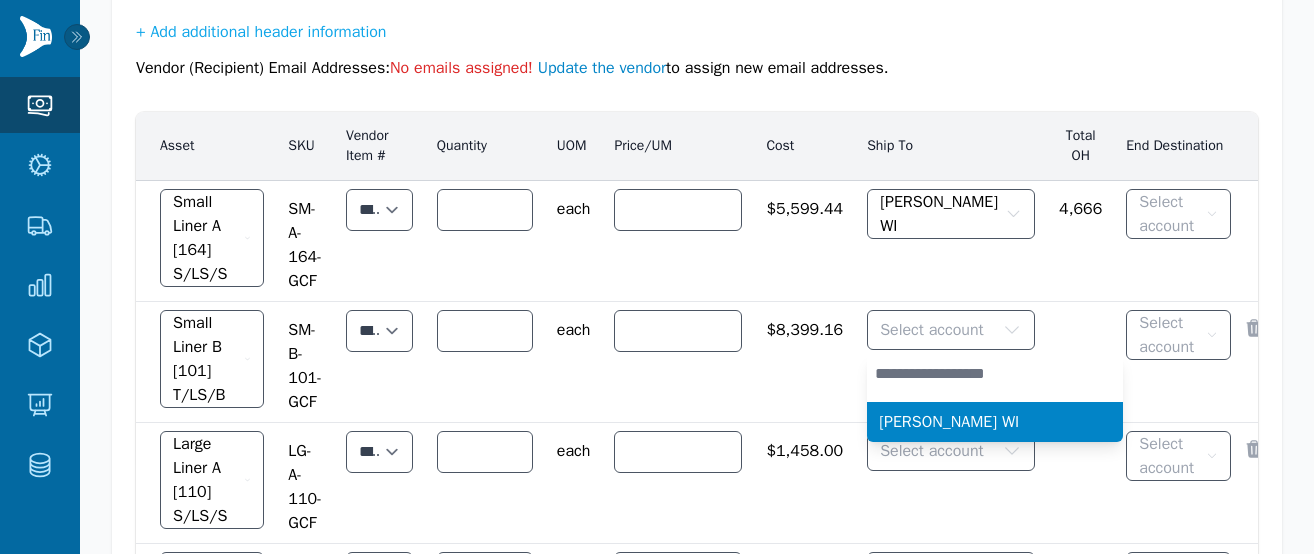 scroll, scrollTop: 0, scrollLeft: 0, axis: both 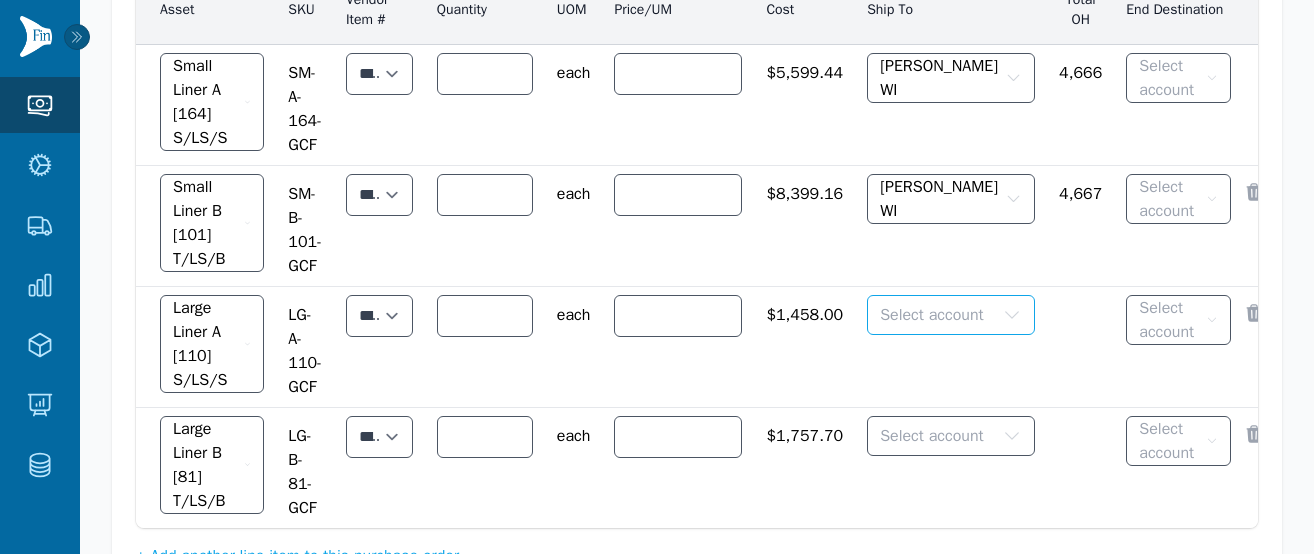 click on "Select account" at bounding box center (932, 315) 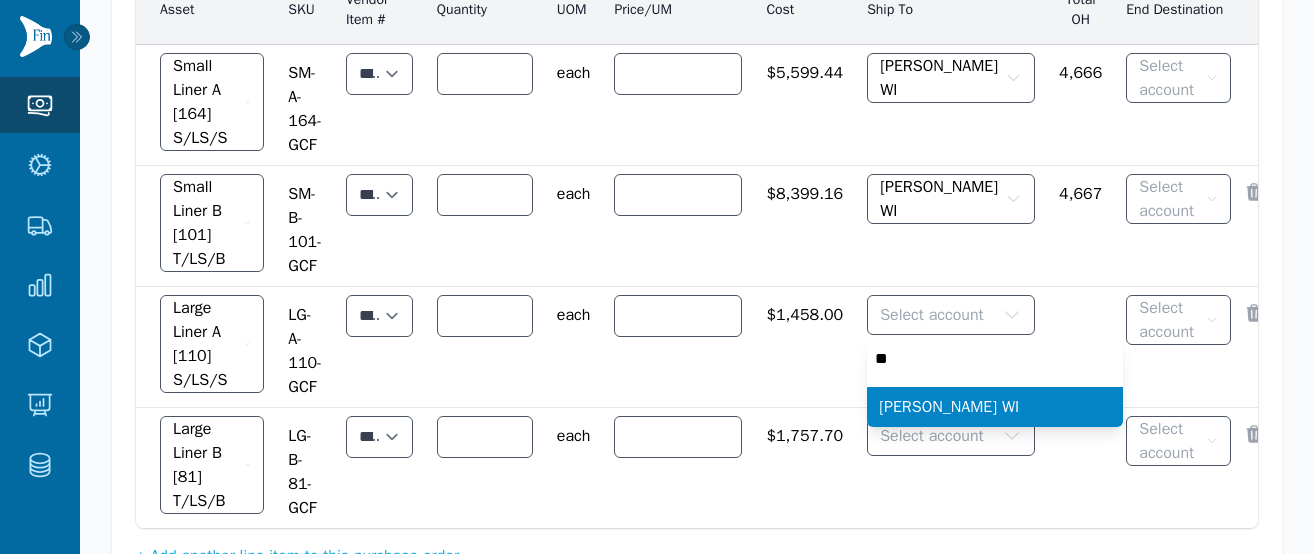 type on "**" 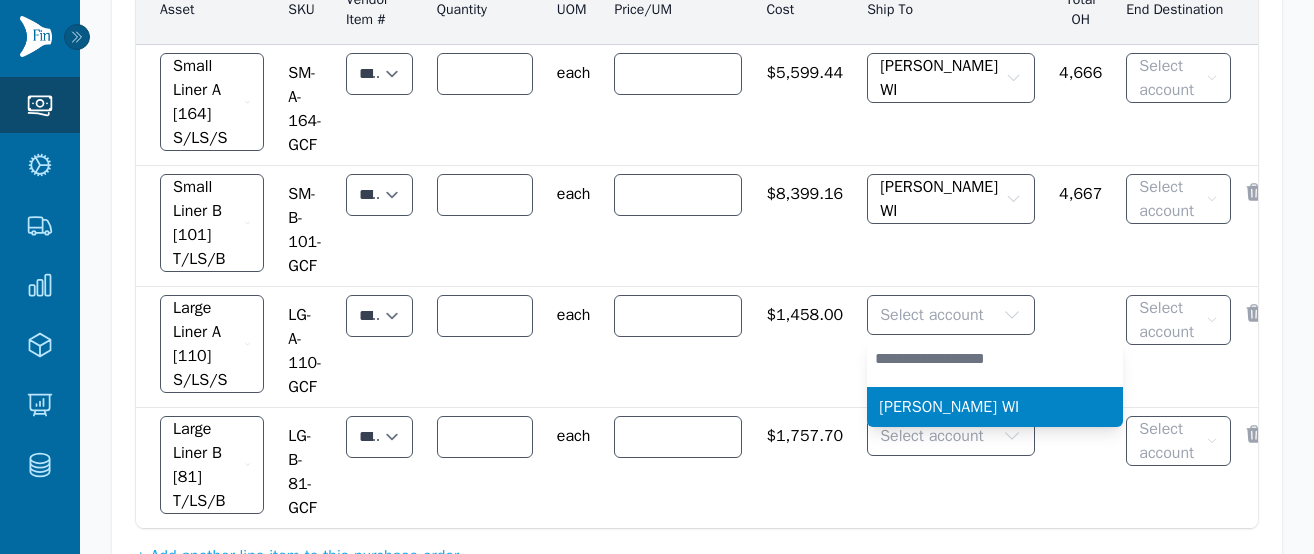 scroll, scrollTop: 723, scrollLeft: 0, axis: vertical 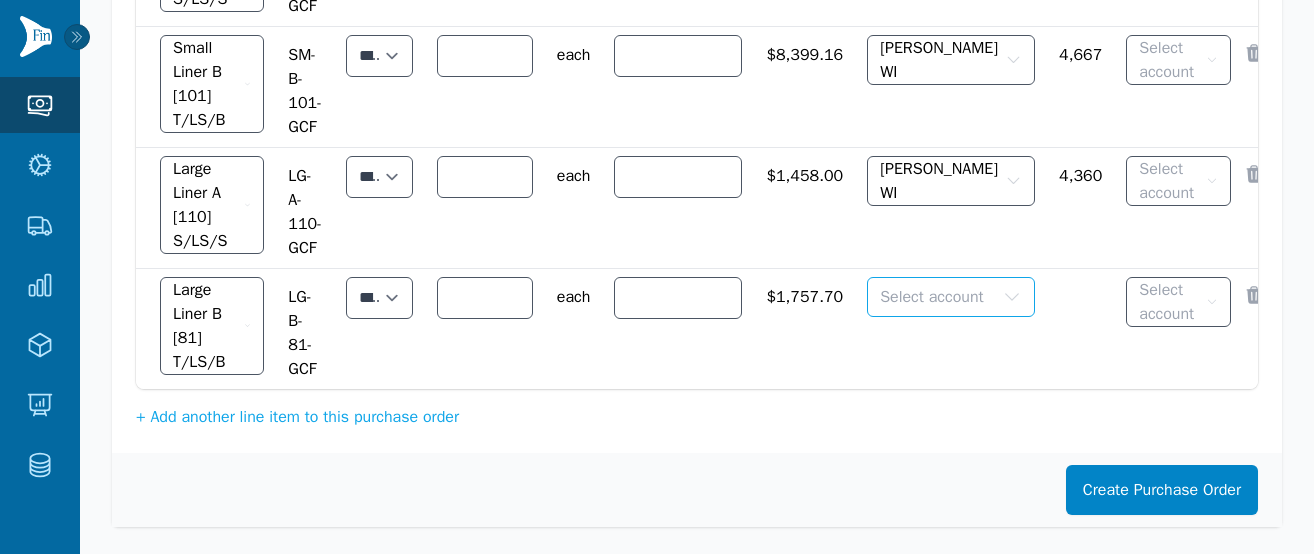 click on "Select account" at bounding box center [932, 297] 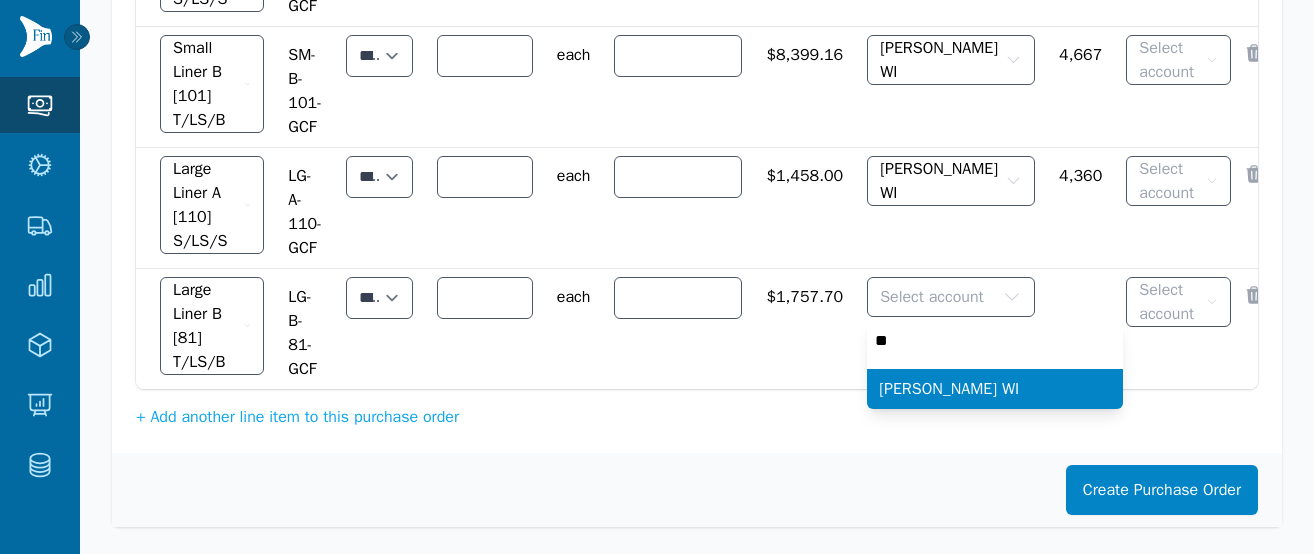 type on "**" 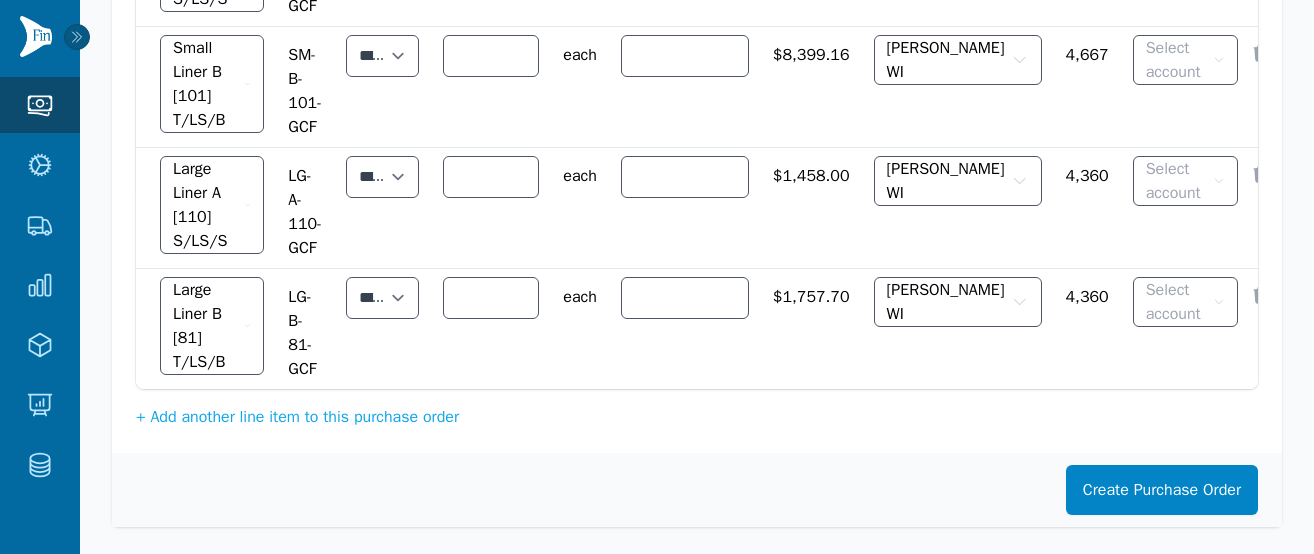 scroll, scrollTop: 0, scrollLeft: 0, axis: both 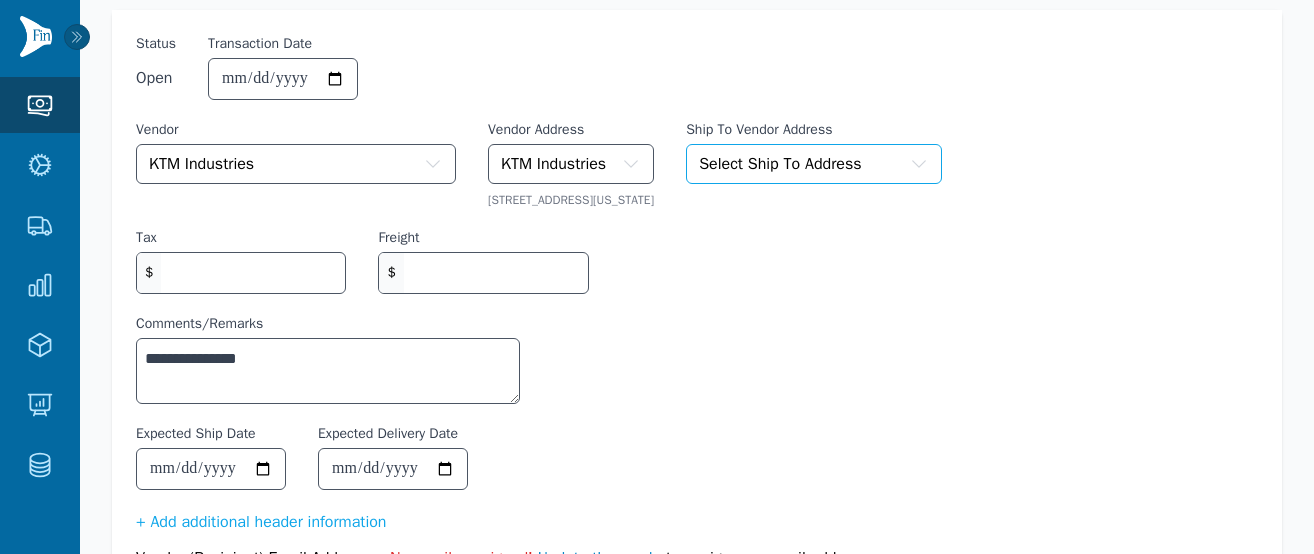 click 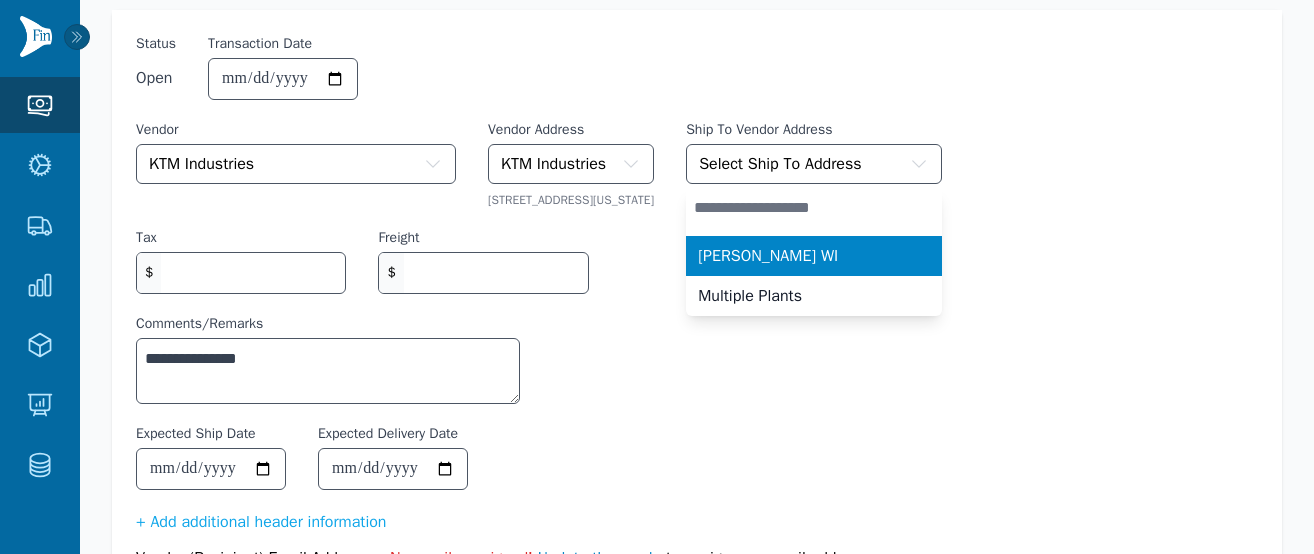 click on "[PERSON_NAME] WI" 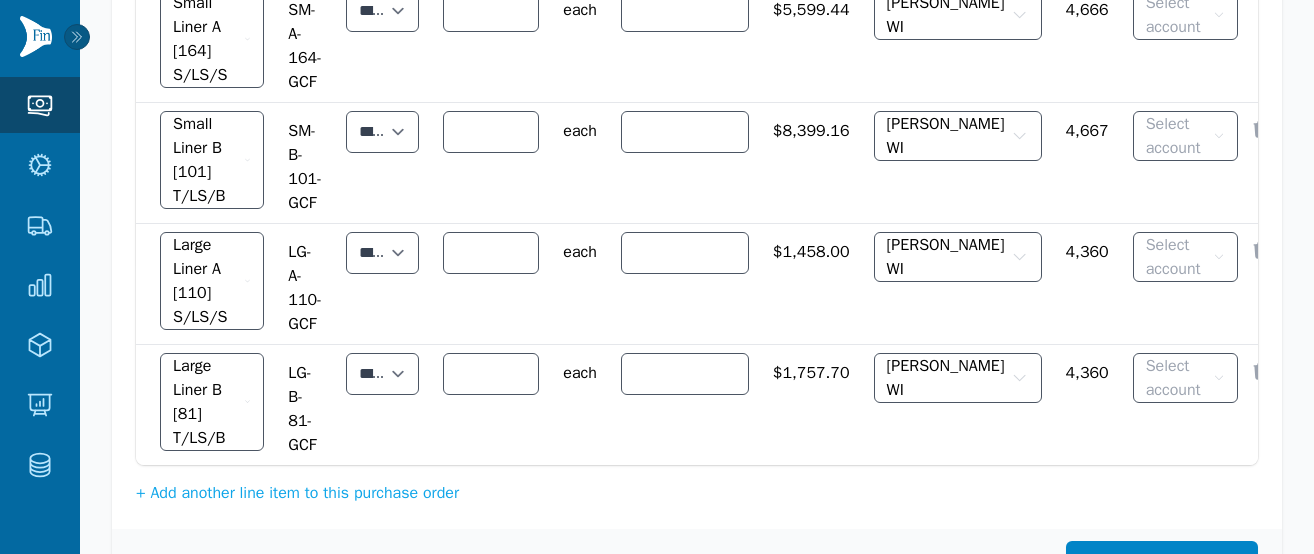 scroll, scrollTop: 810, scrollLeft: 0, axis: vertical 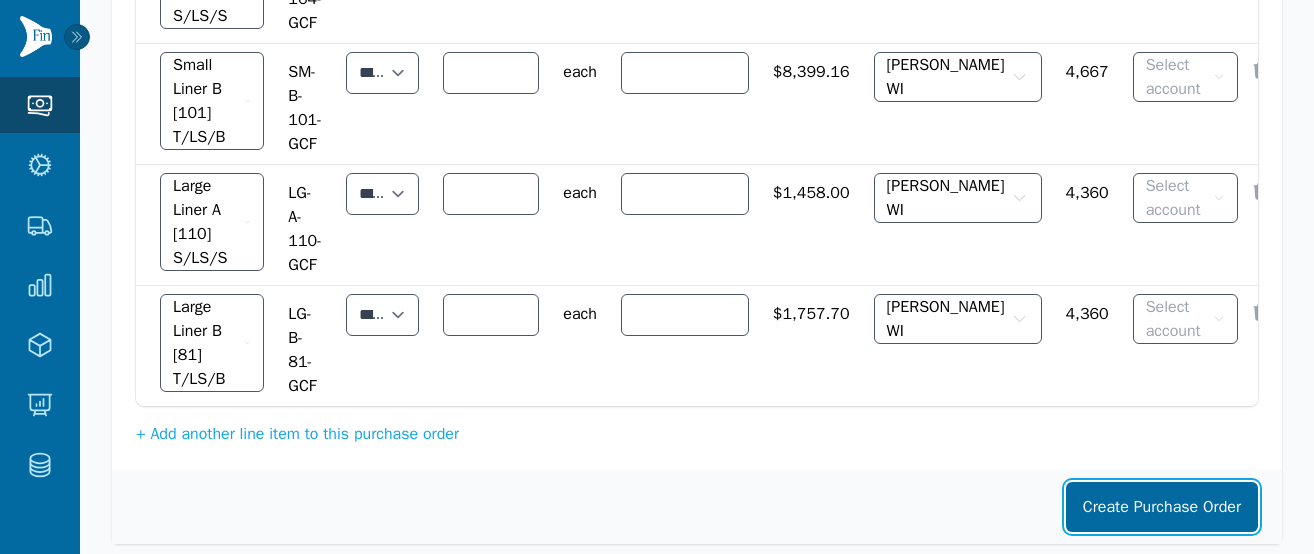 click on "Create Purchase Order" at bounding box center (1162, 507) 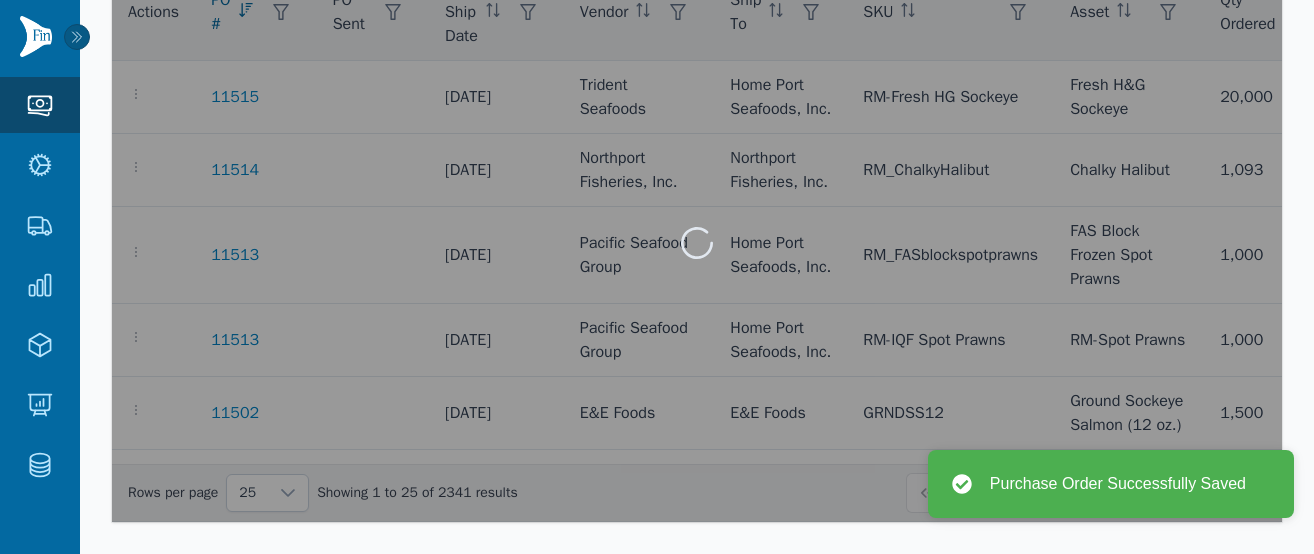 scroll, scrollTop: 0, scrollLeft: 0, axis: both 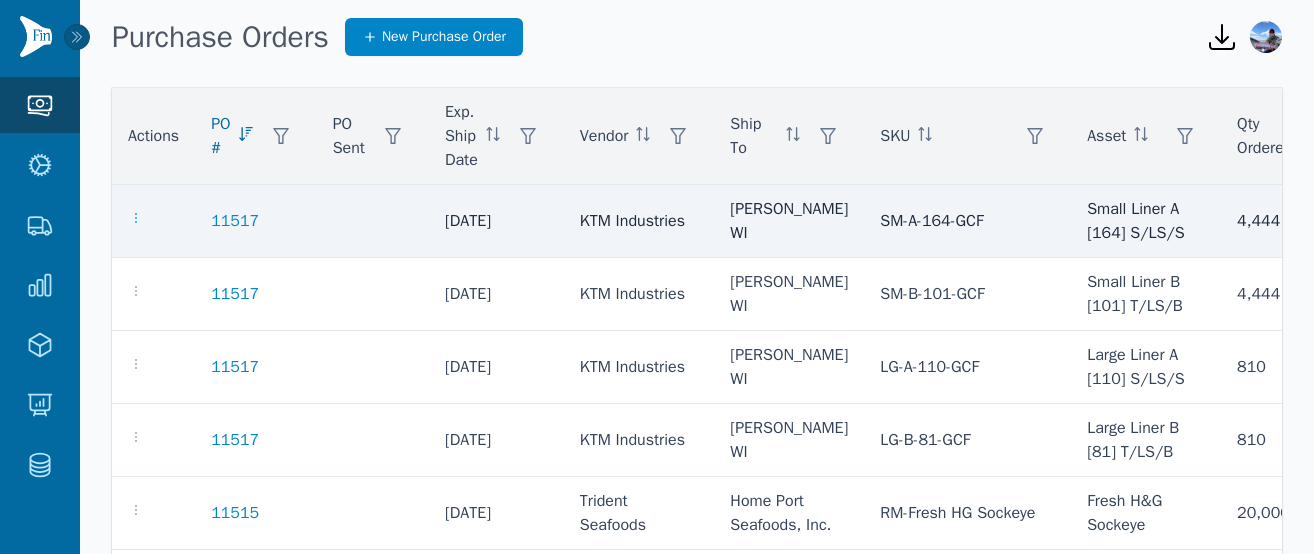 click 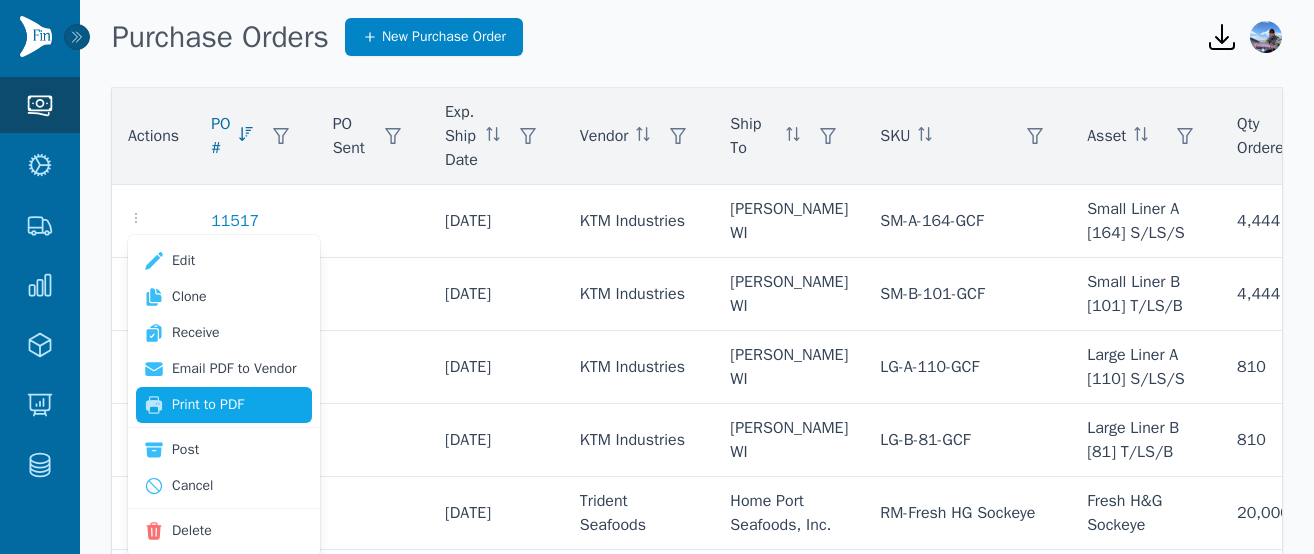 click on "Print to PDF" at bounding box center [224, 405] 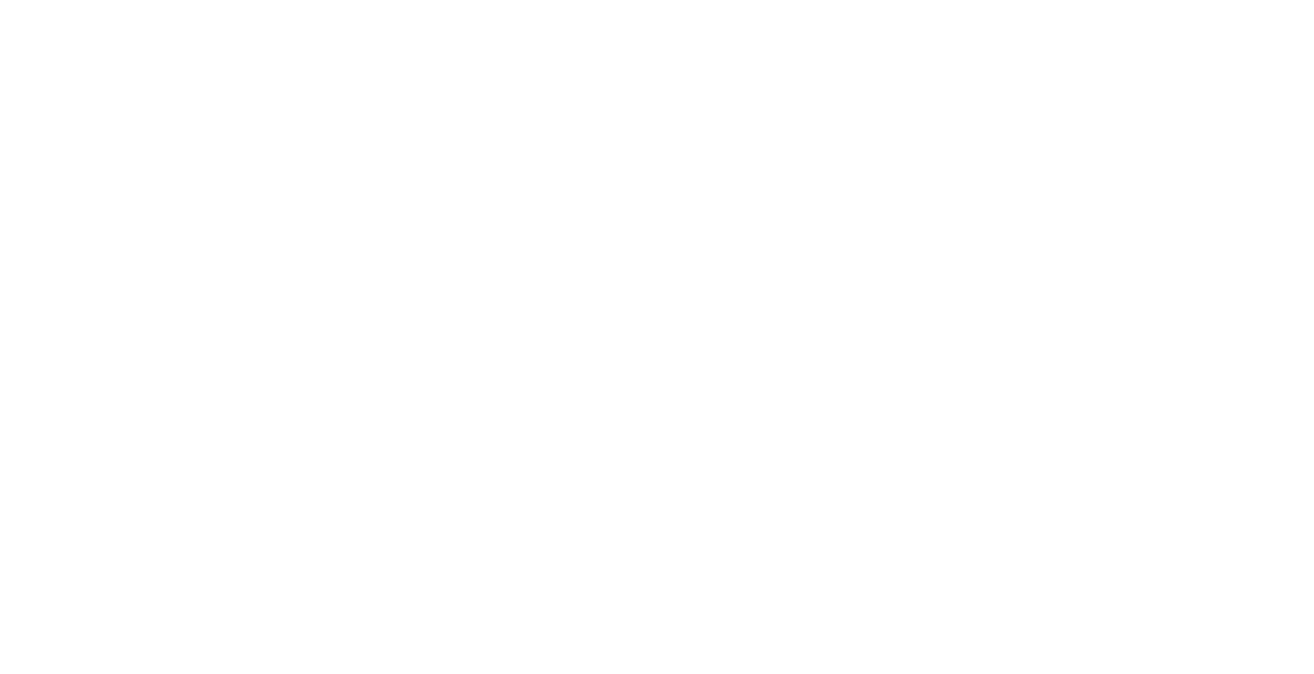 scroll, scrollTop: 0, scrollLeft: 0, axis: both 